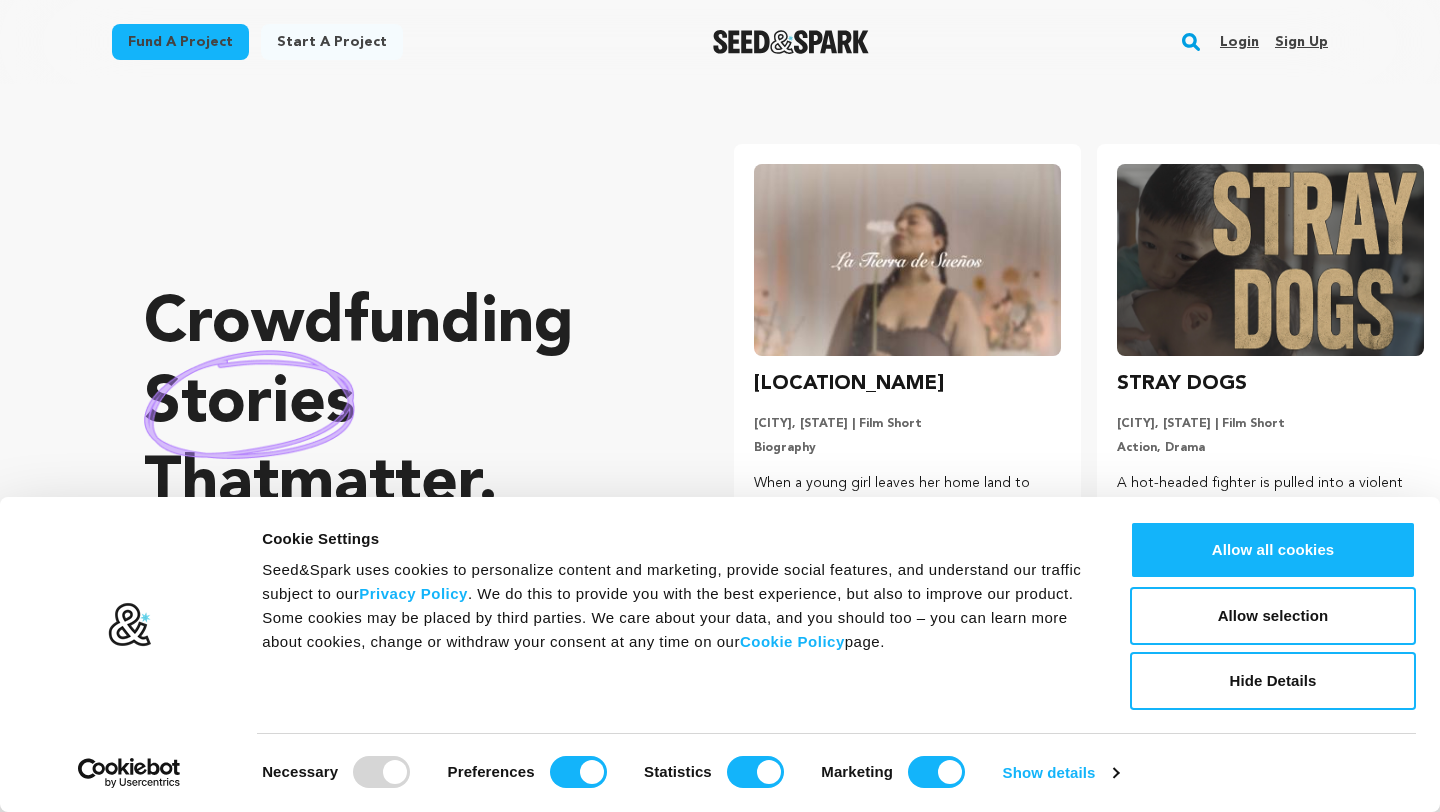 scroll, scrollTop: 0, scrollLeft: 0, axis: both 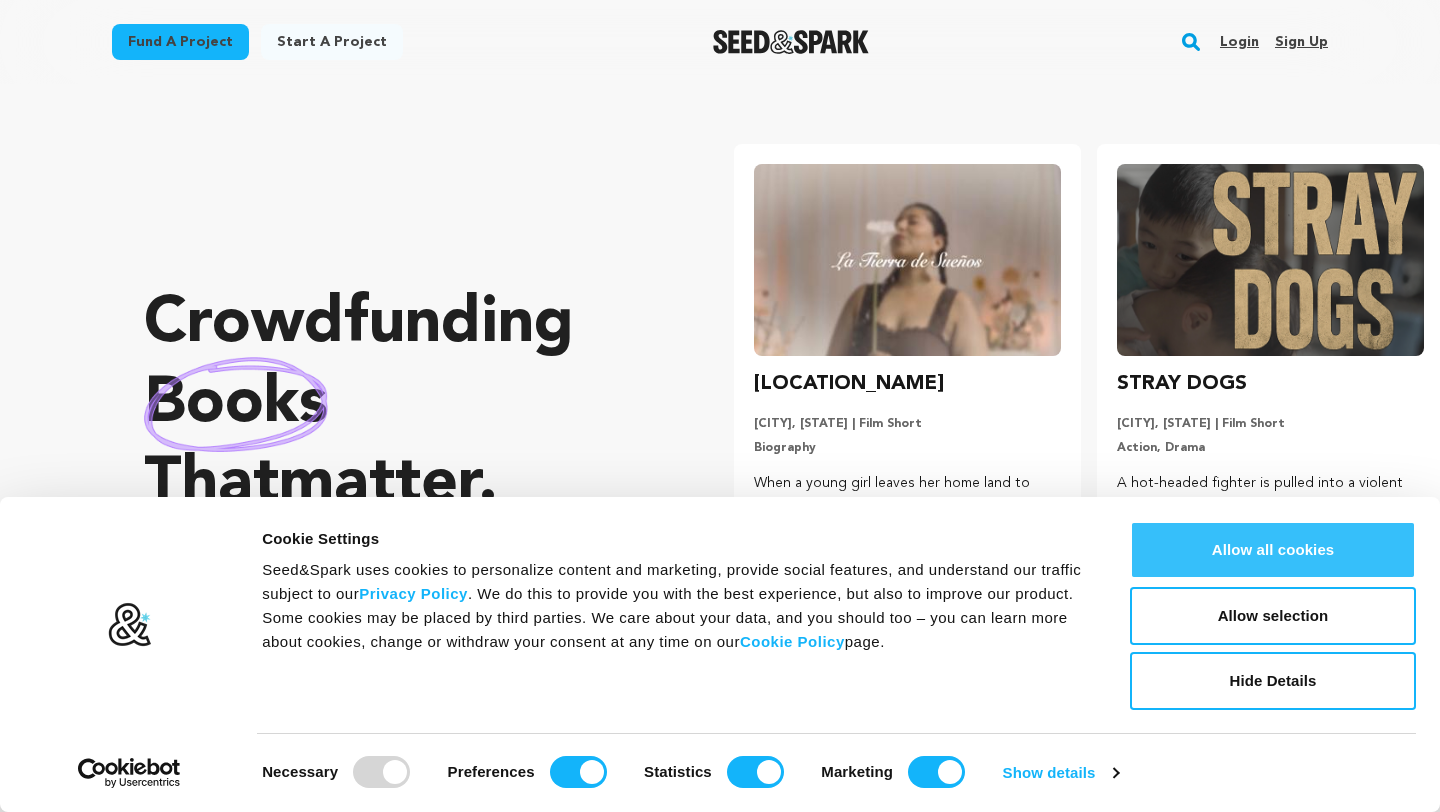 click on "Allow all cookies" at bounding box center (1273, 550) 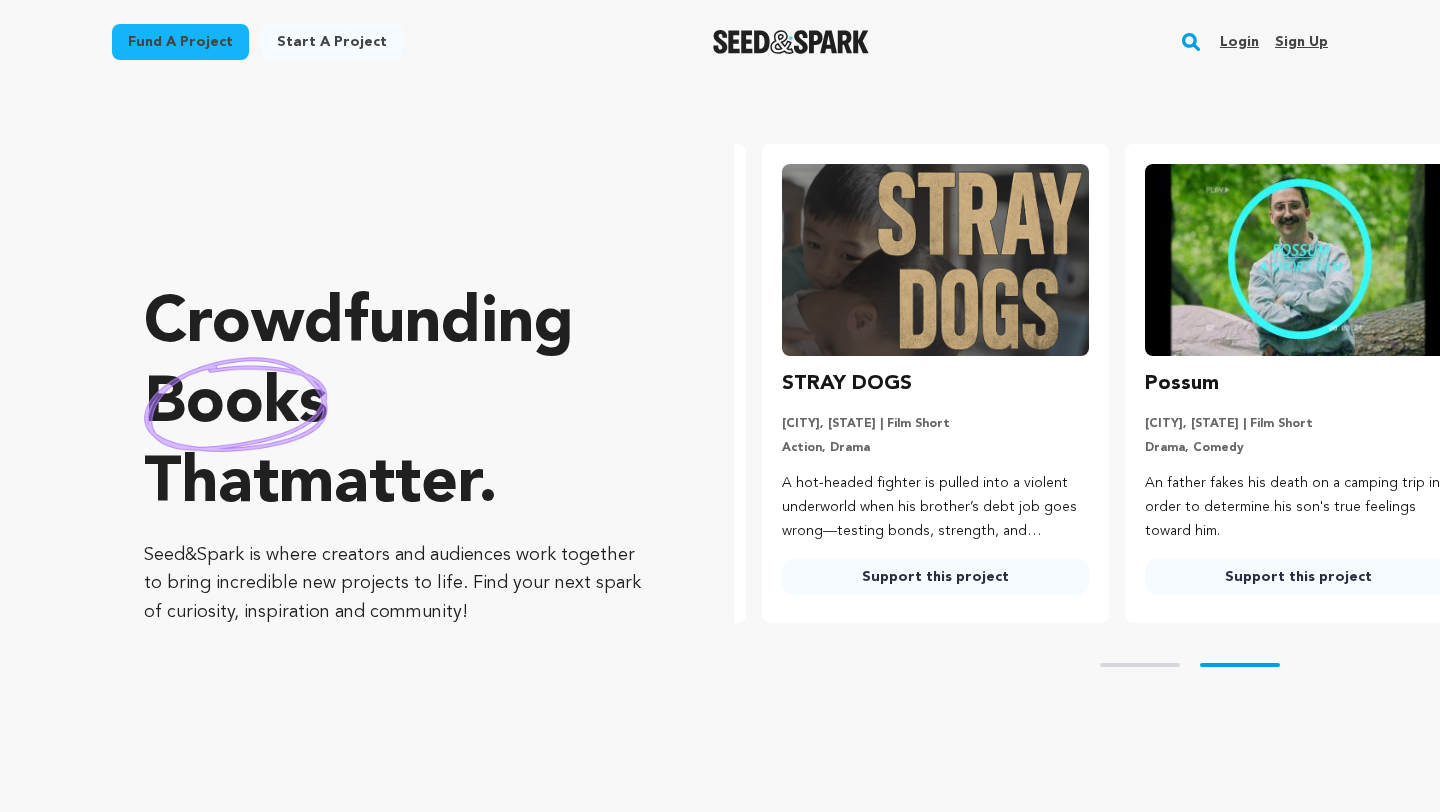 scroll, scrollTop: 0, scrollLeft: 379, axis: horizontal 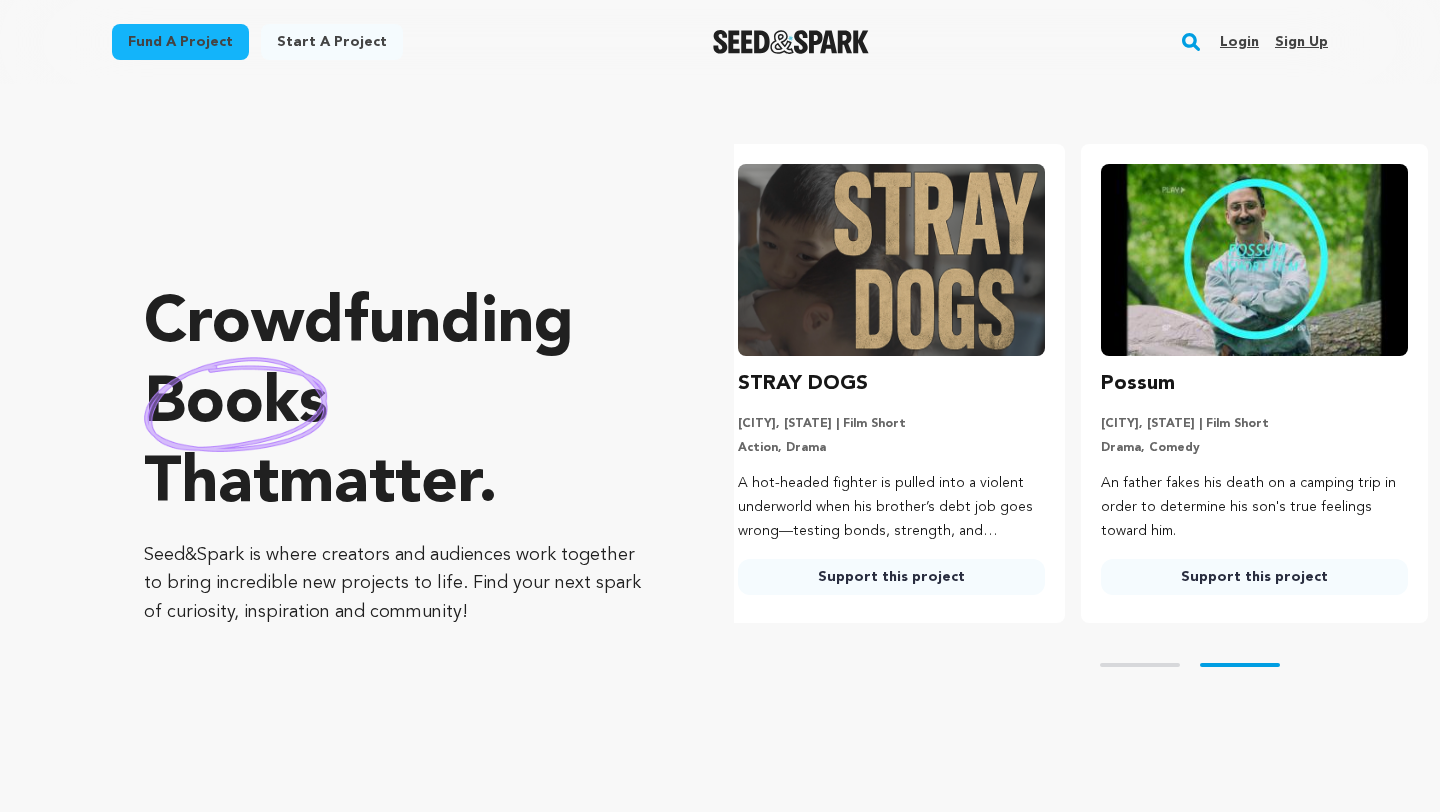 click on "Sign up" at bounding box center (1301, 42) 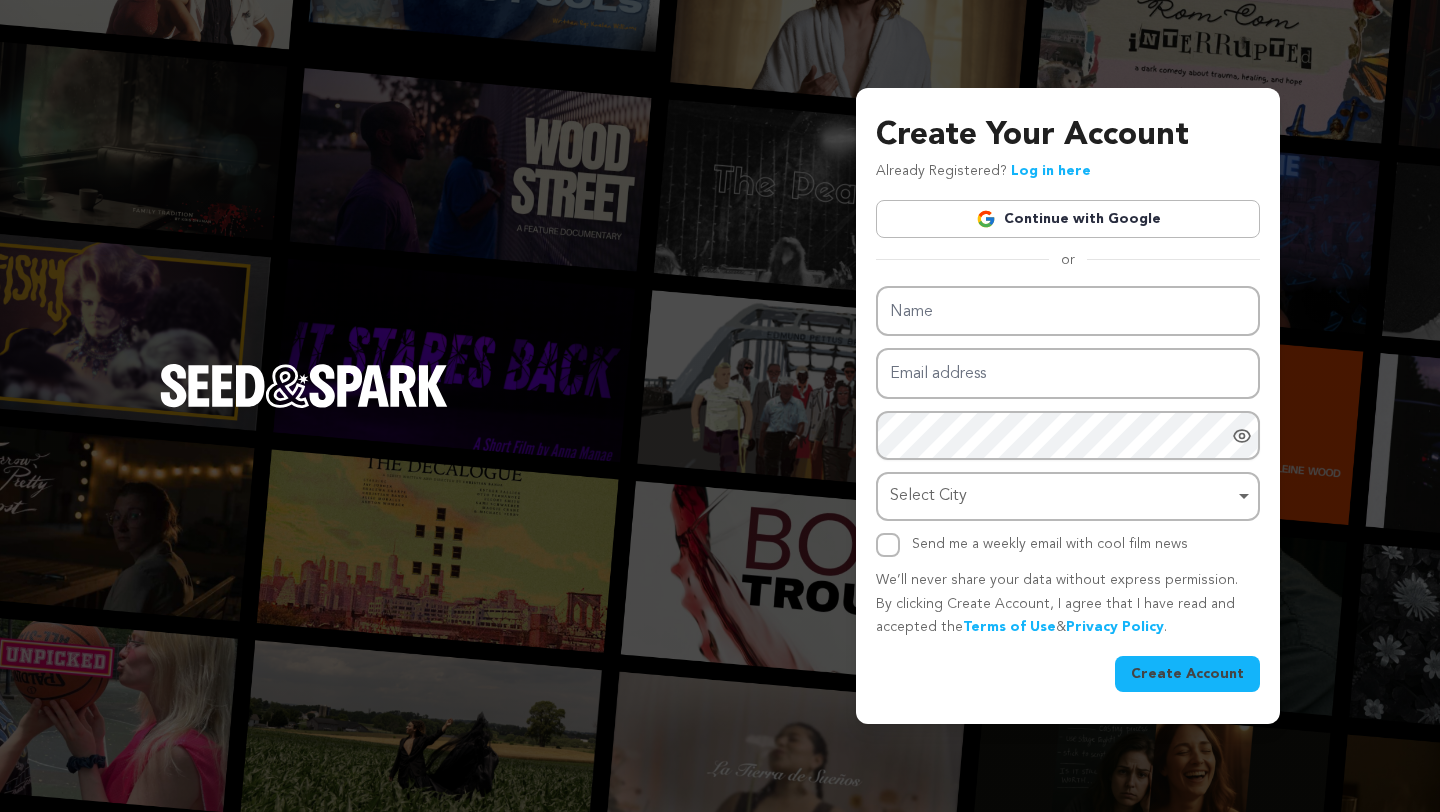 scroll, scrollTop: 0, scrollLeft: 0, axis: both 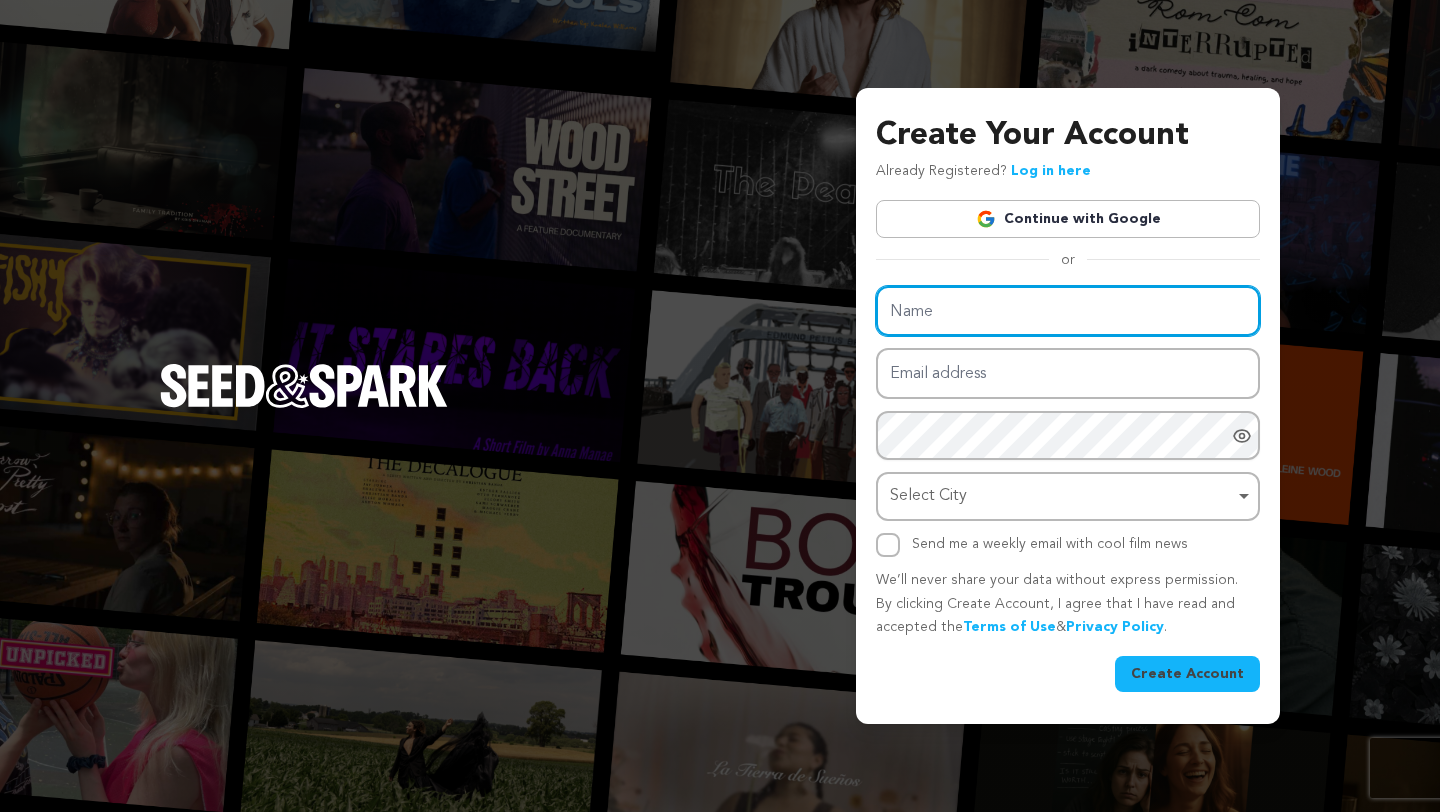 click on "Name" at bounding box center (1068, 311) 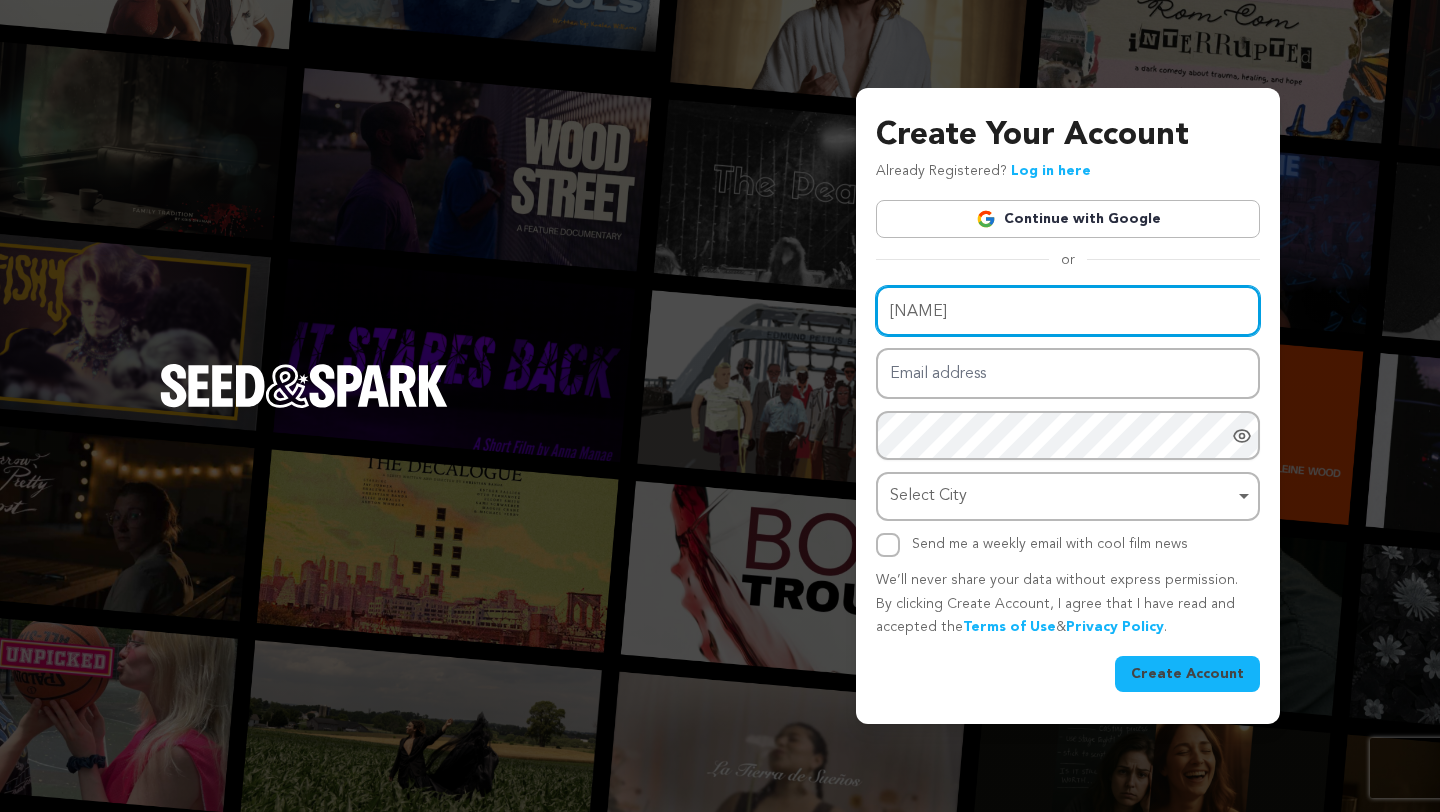 type on "[FIRST]" 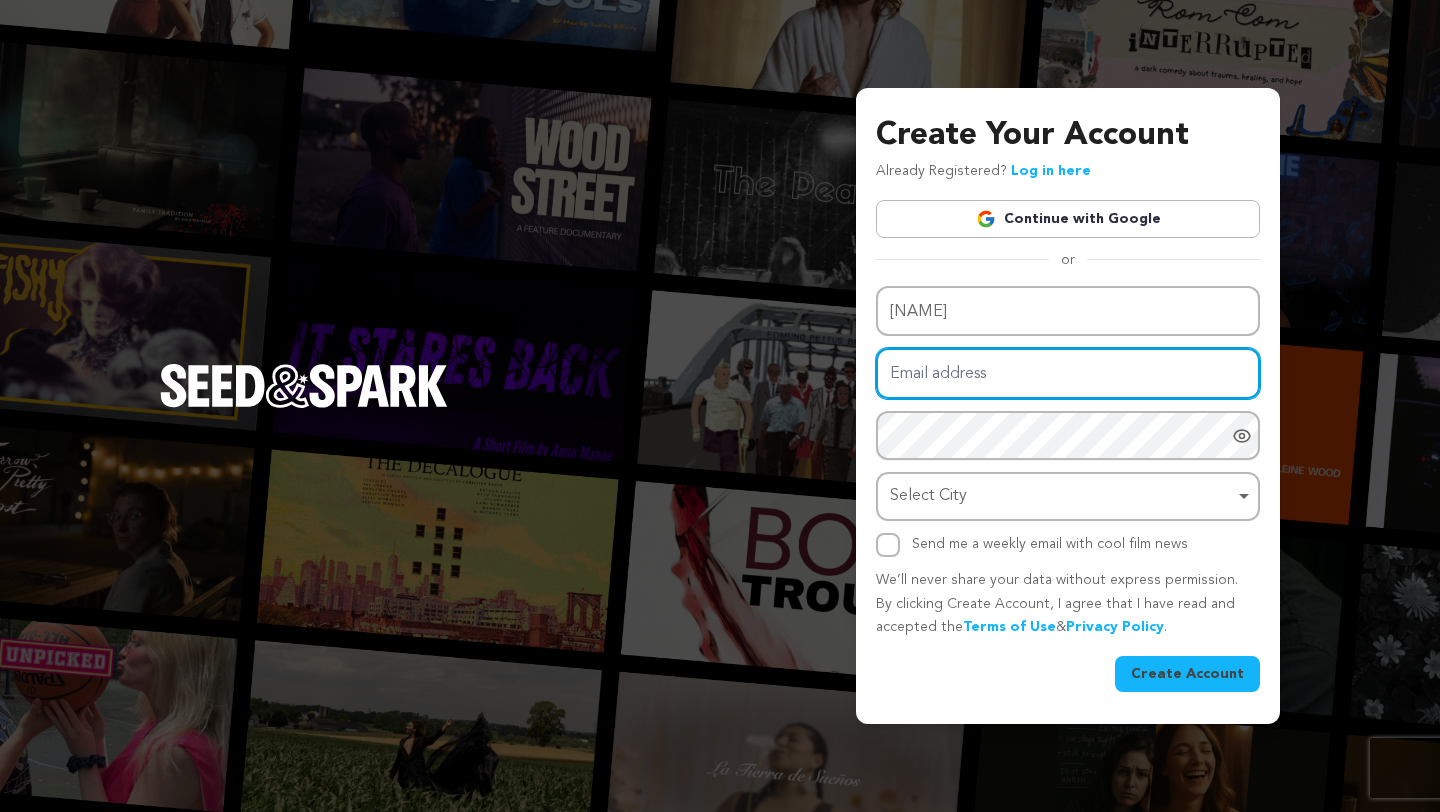 click on "Email address" at bounding box center [1068, 373] 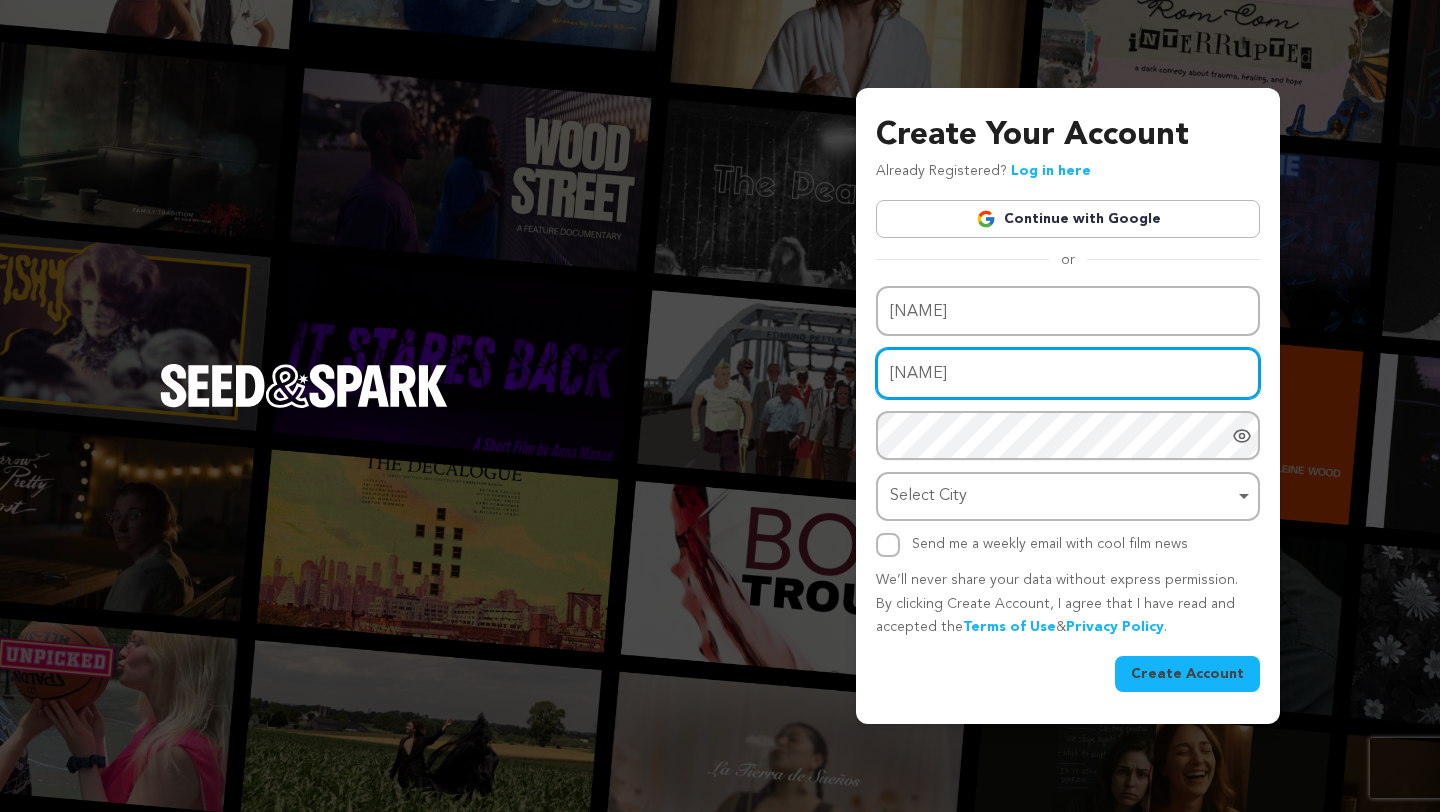 type on "Bastos" 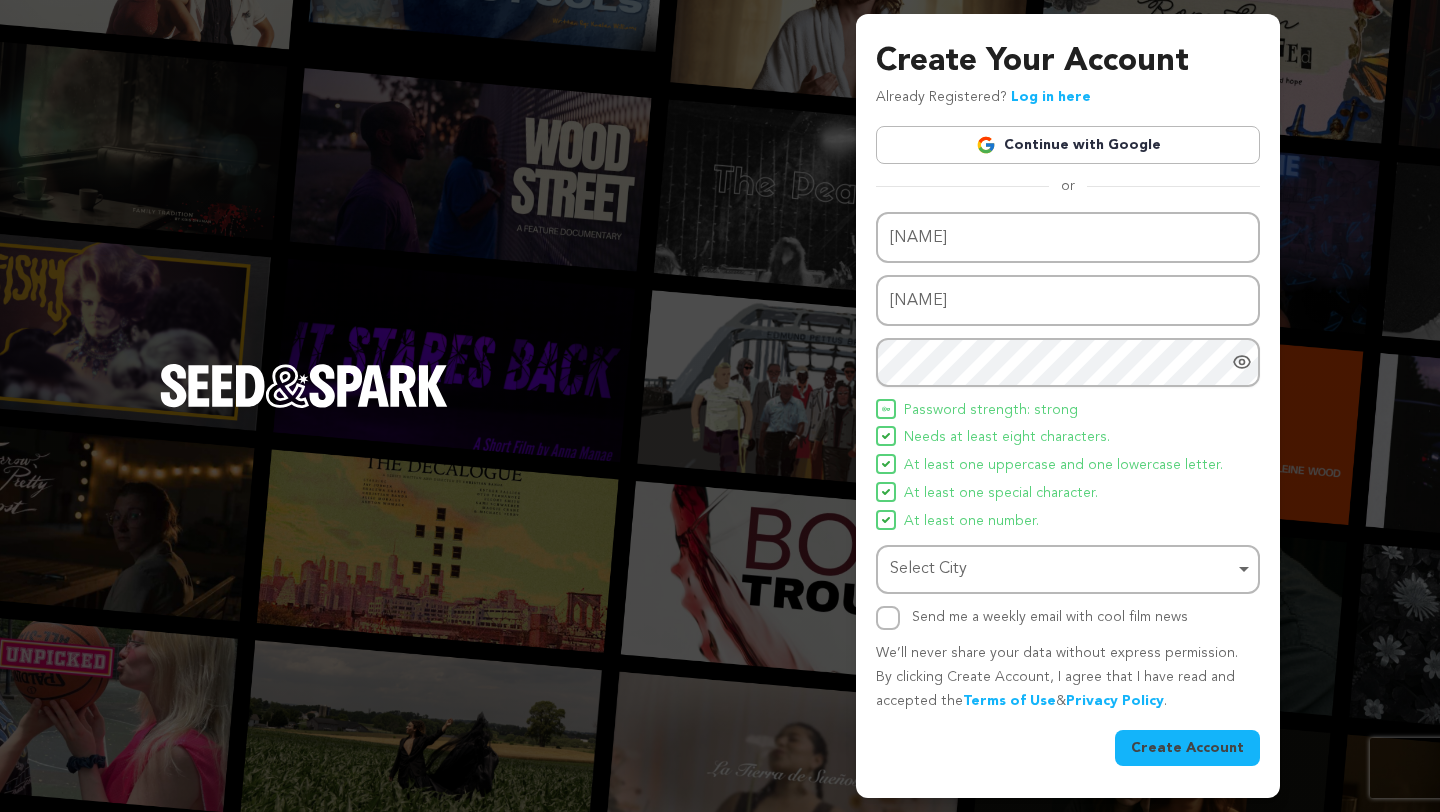 click 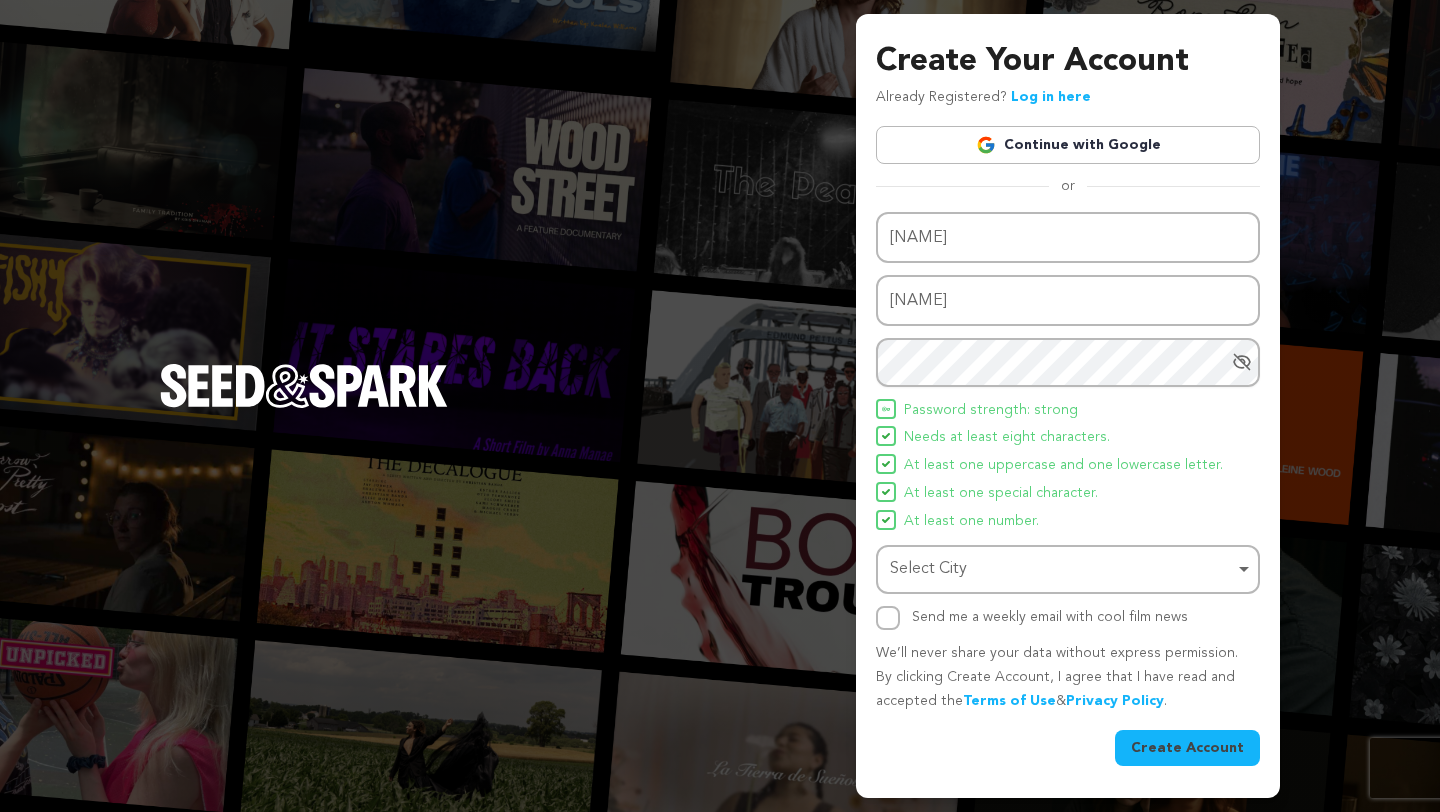 click on "Select City Remove item" at bounding box center (1062, 569) 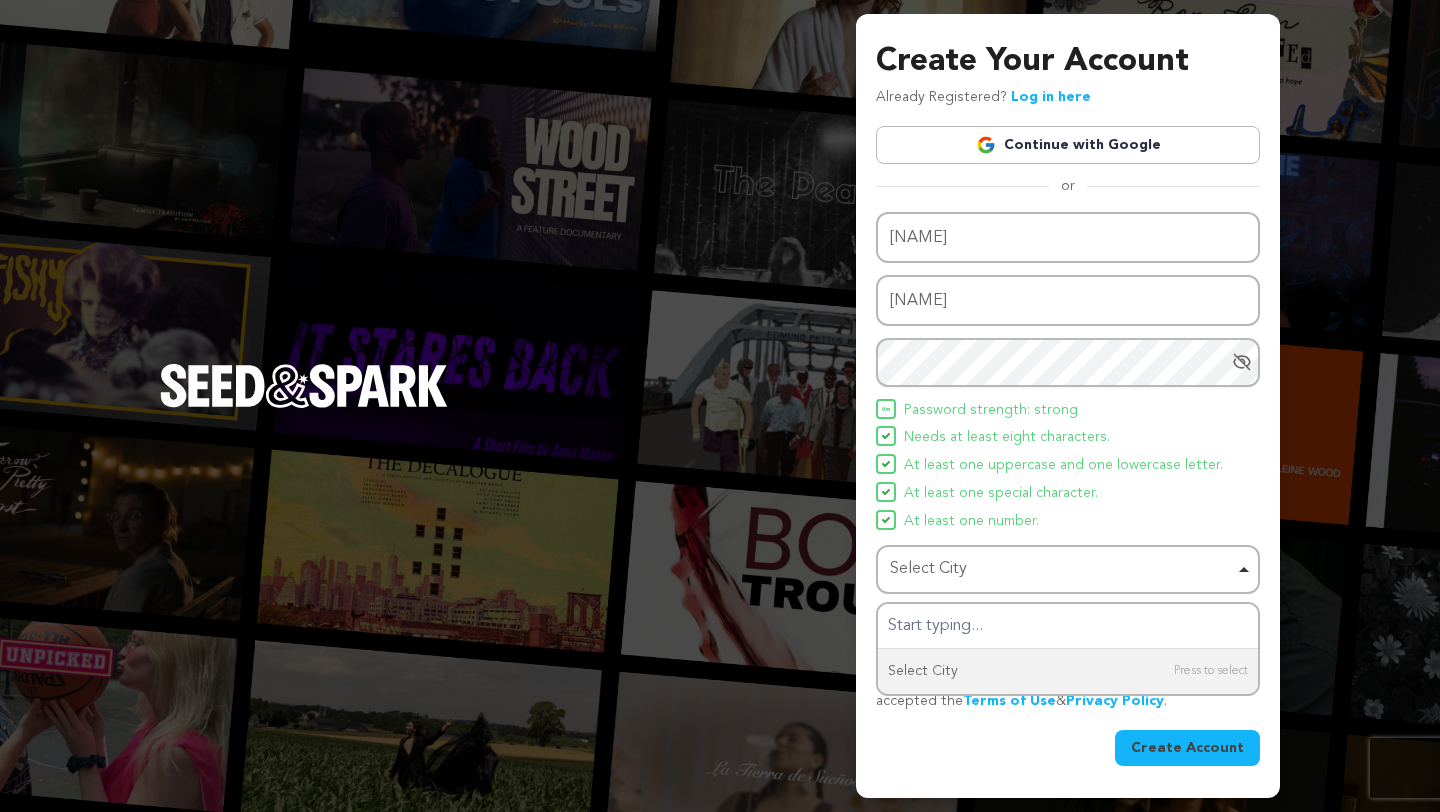 click on "At least one special character." at bounding box center [1068, 494] 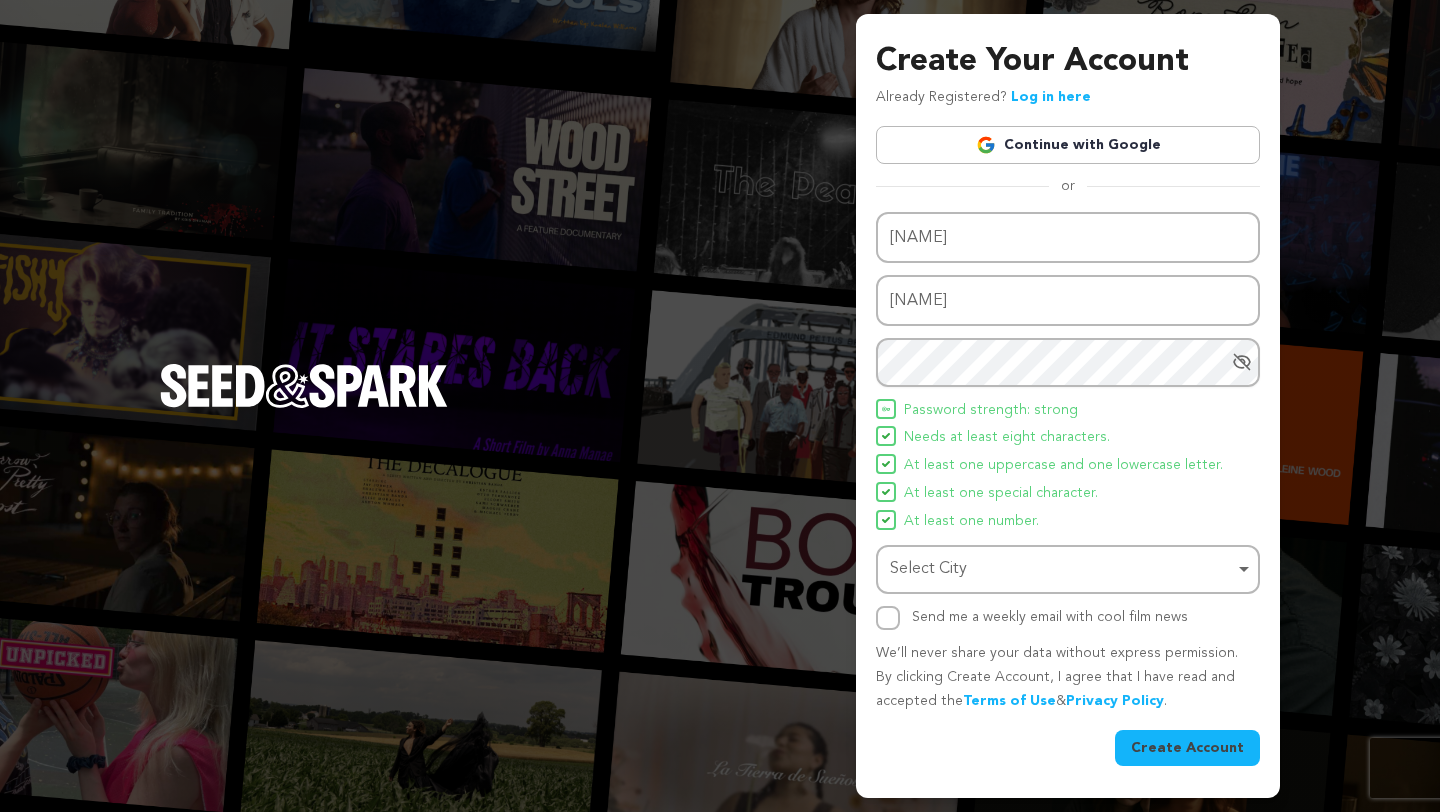 click on "Select City Remove item" at bounding box center [1062, 569] 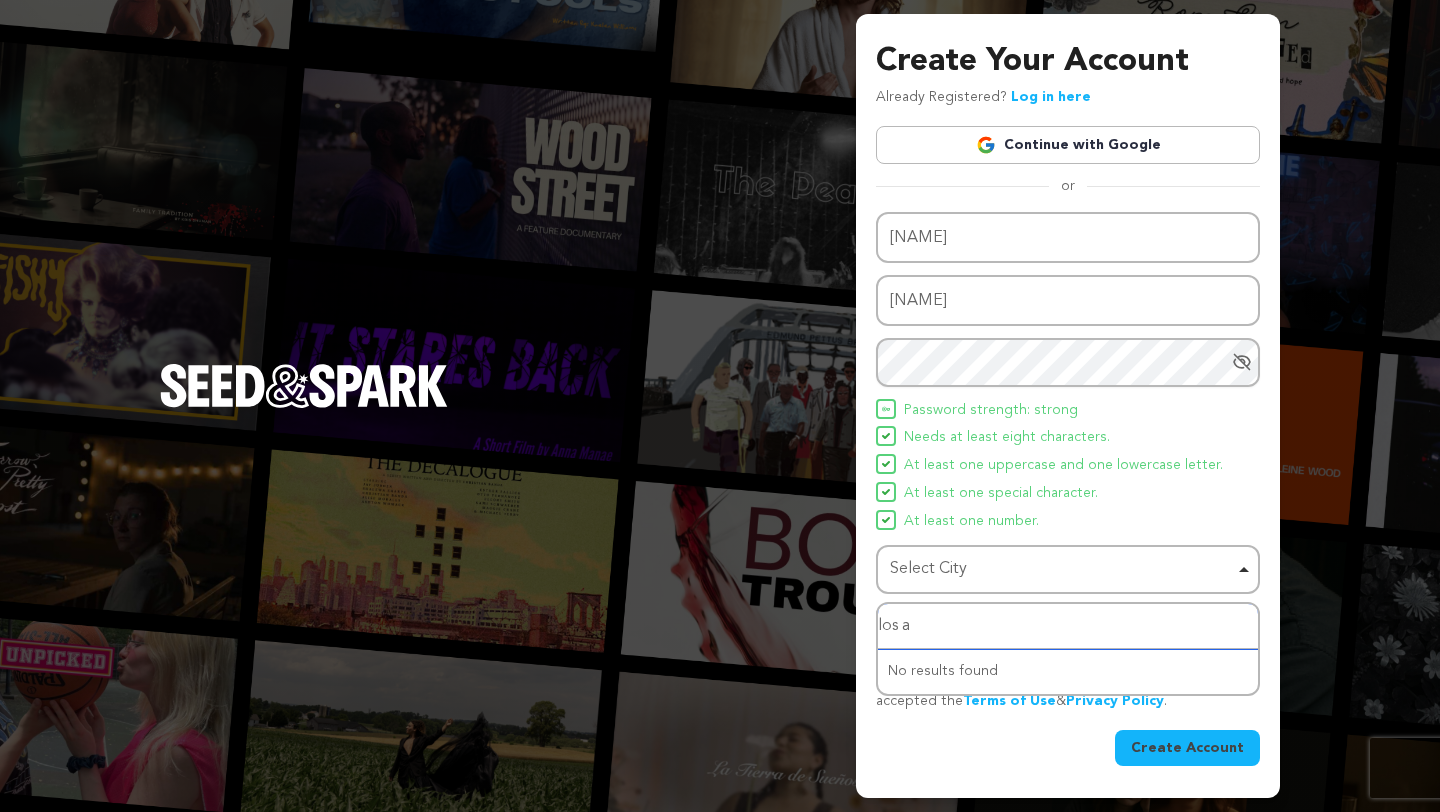 type on "los an" 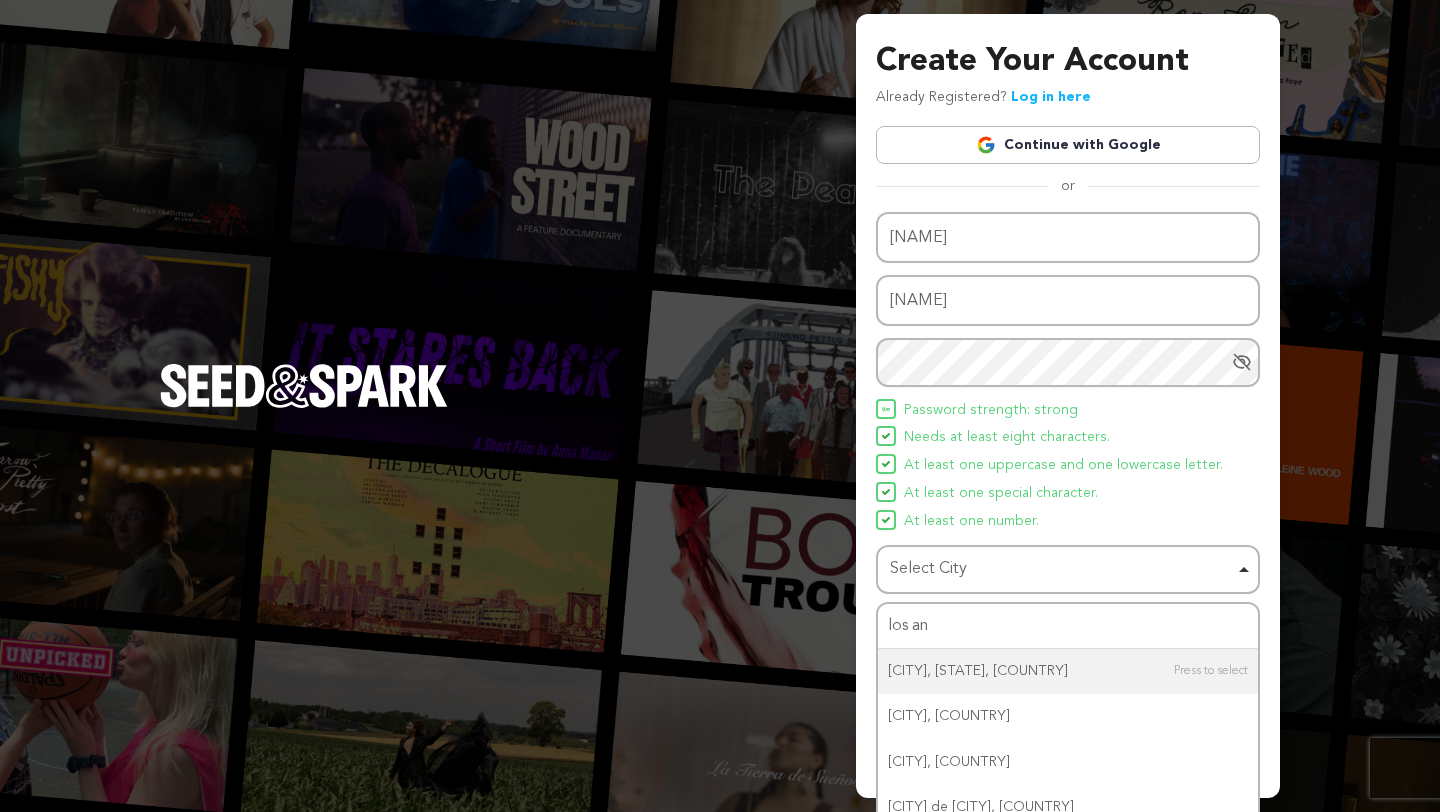type 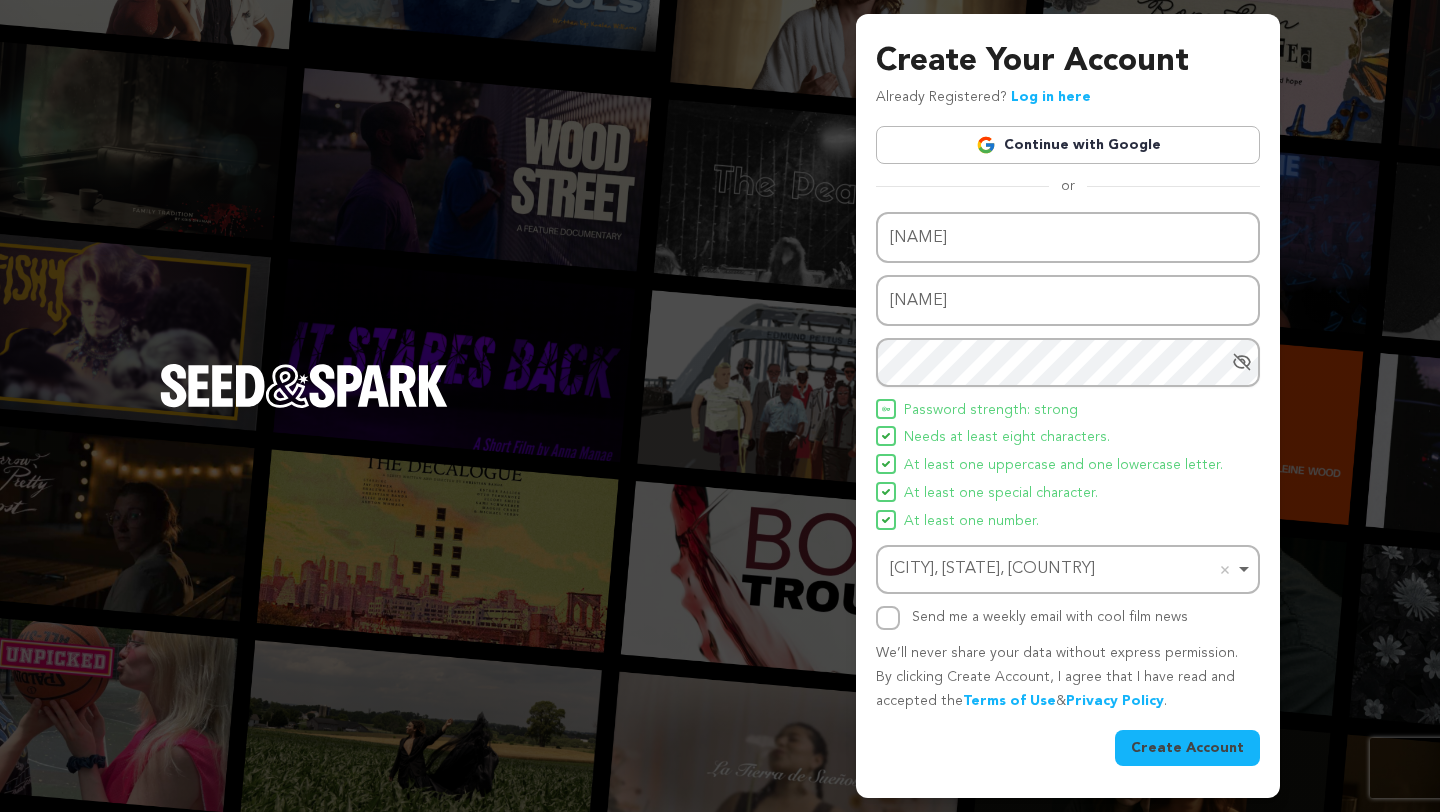 click on "Create Account" at bounding box center [1187, 748] 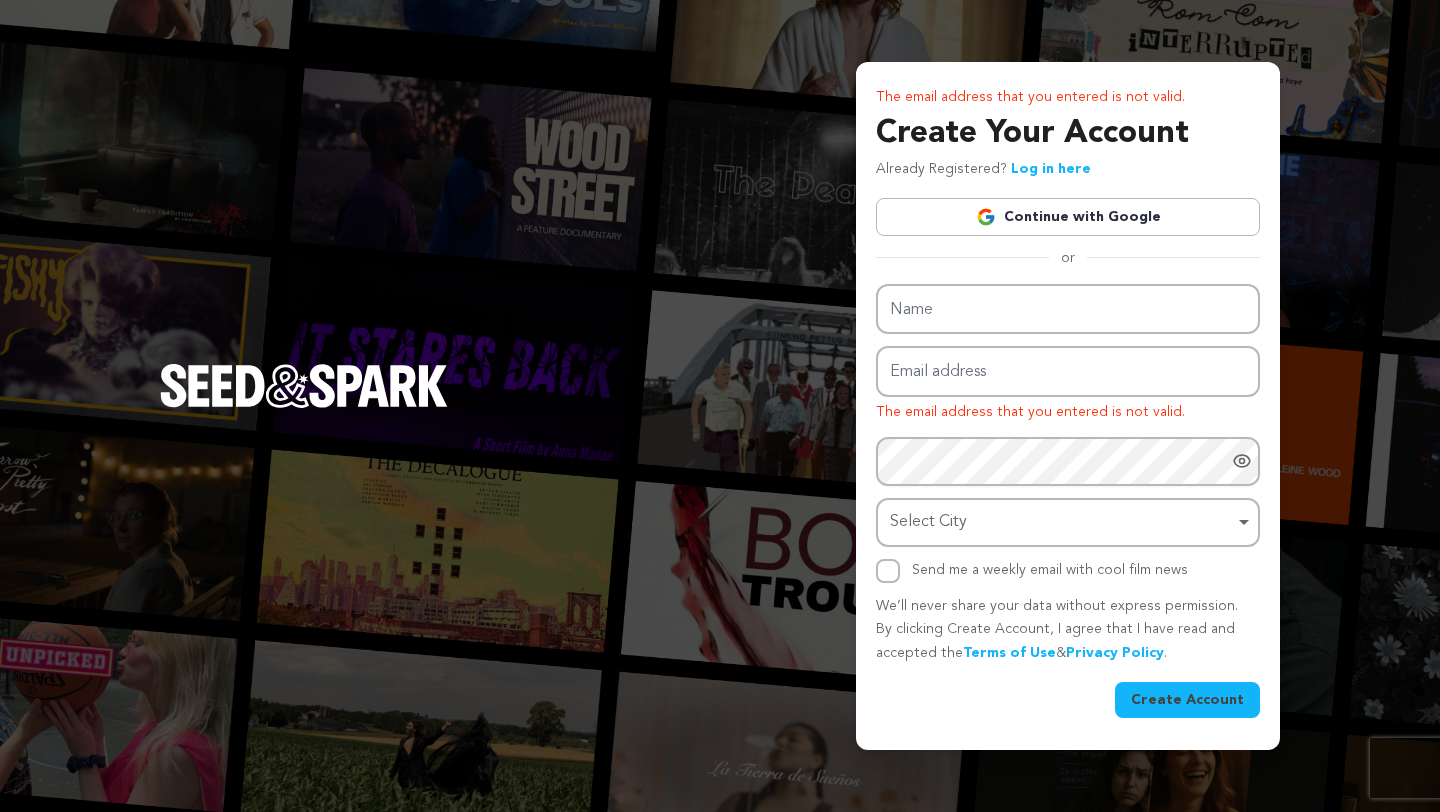 scroll, scrollTop: 0, scrollLeft: 0, axis: both 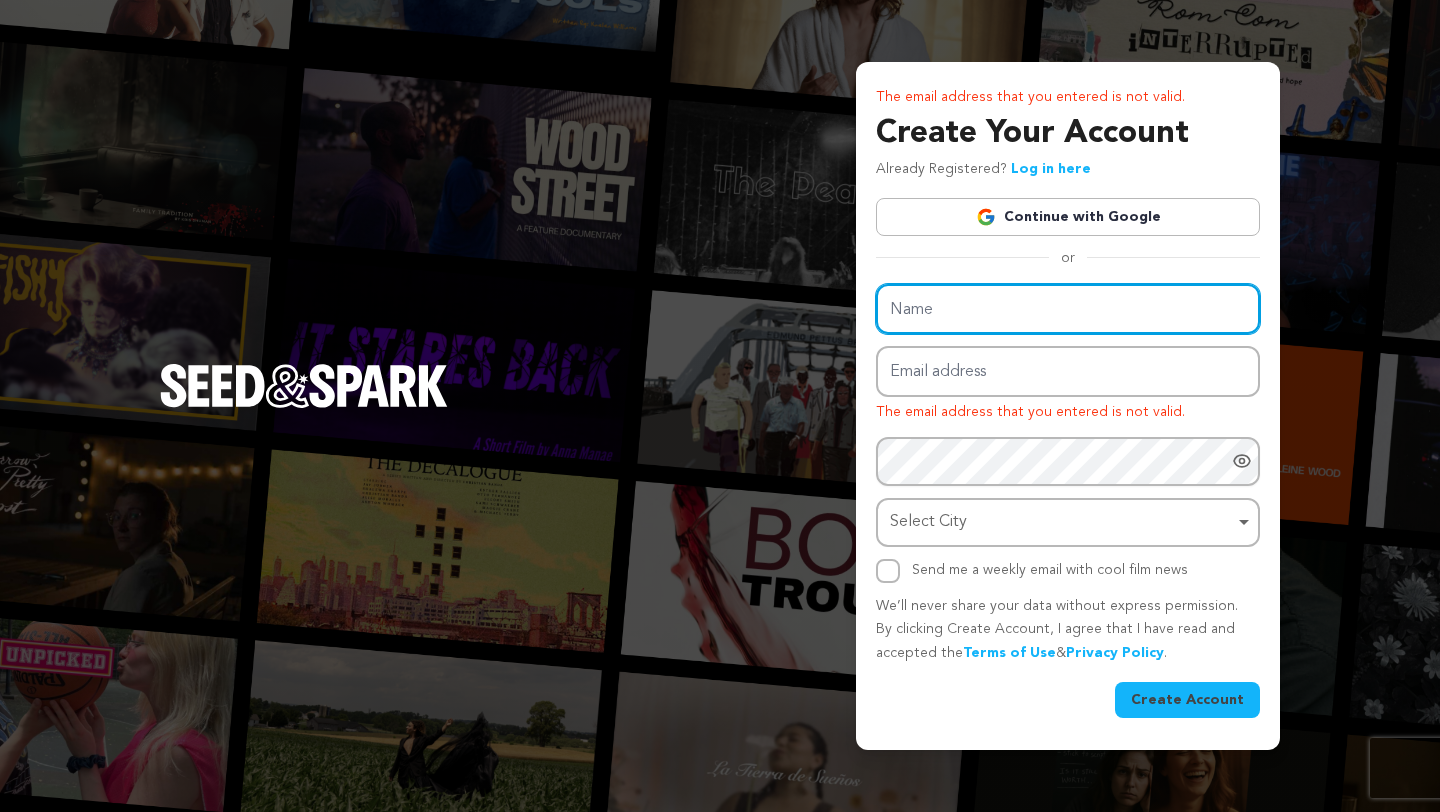 click on "Name" at bounding box center [1068, 309] 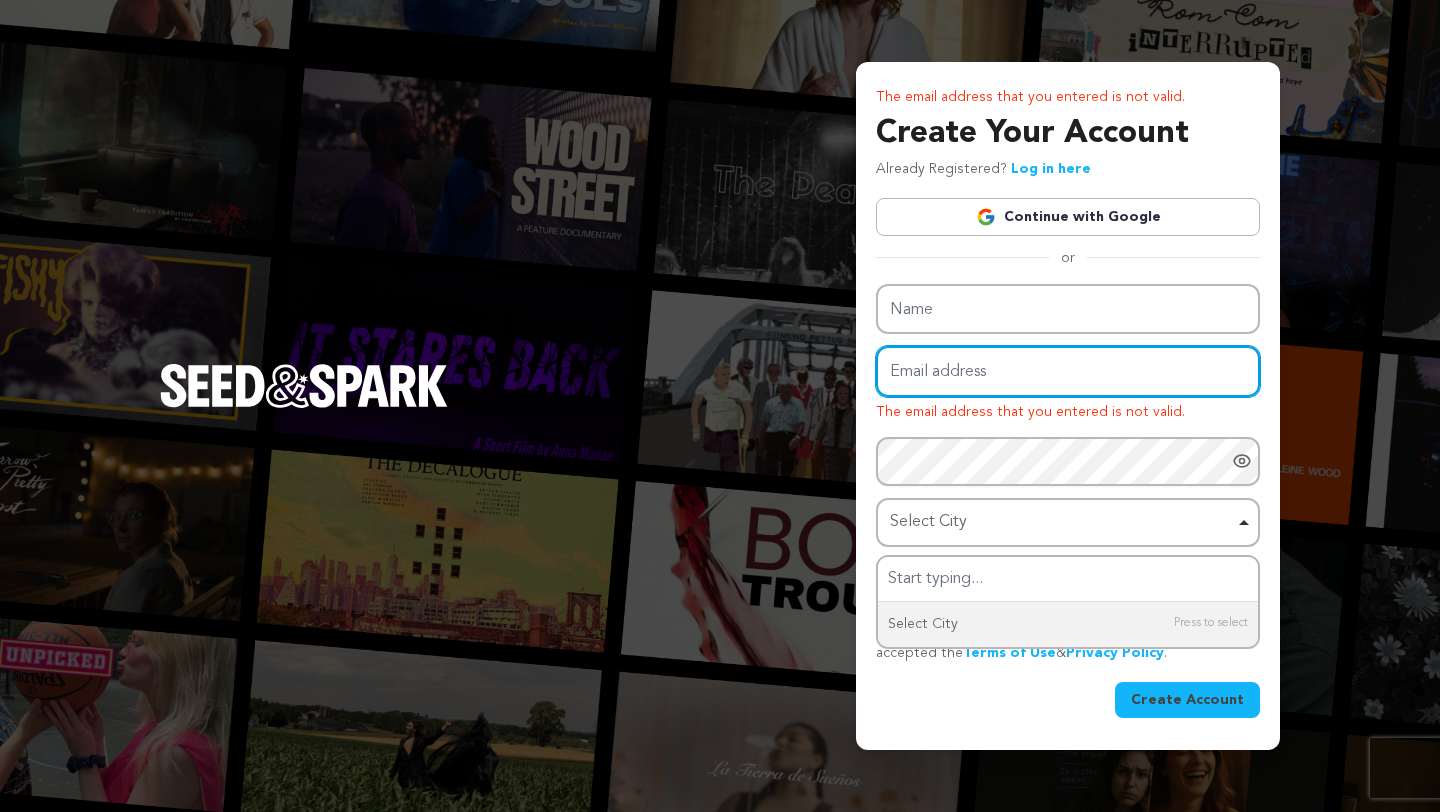 click on "Email address" at bounding box center (1068, 371) 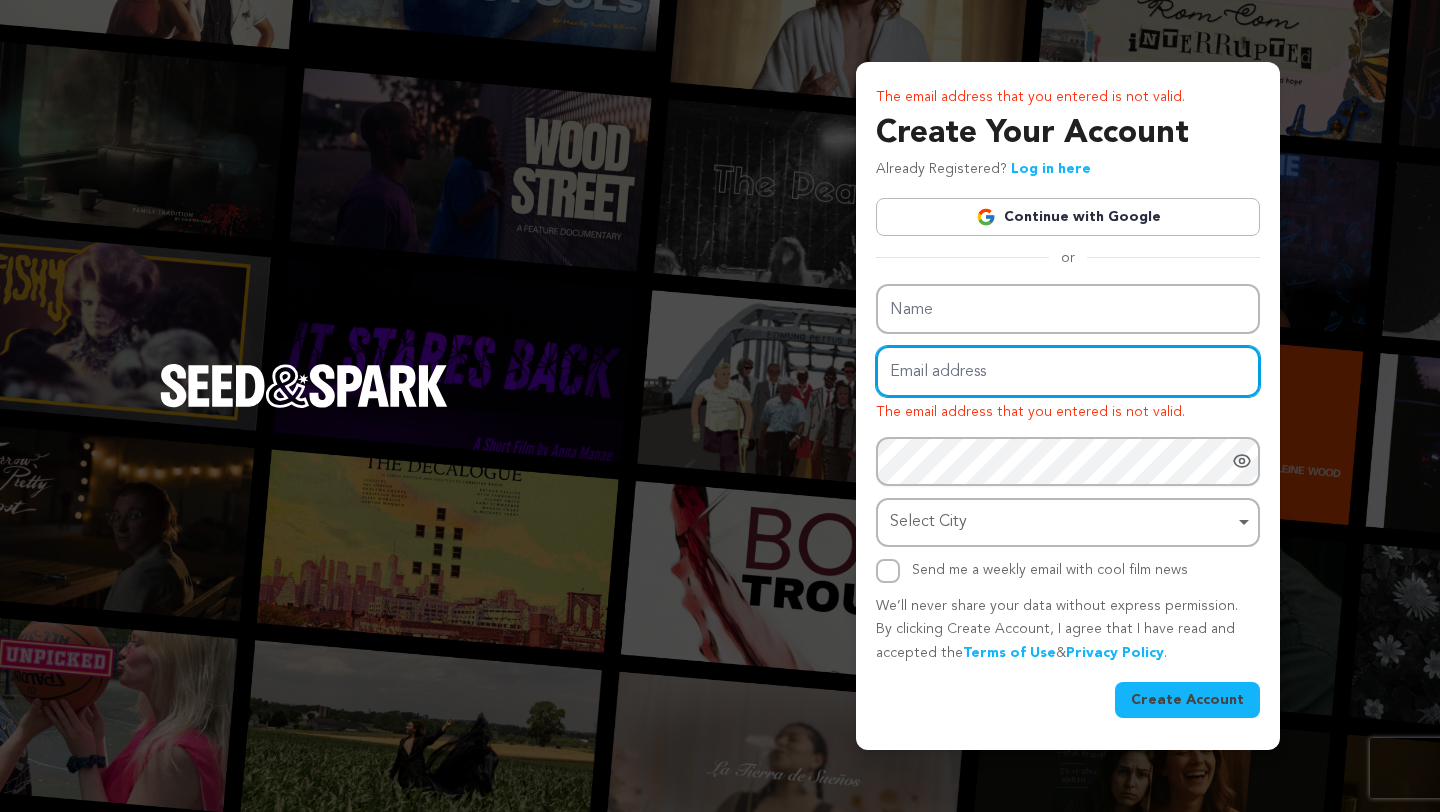 click on "Email address" at bounding box center (1068, 371) 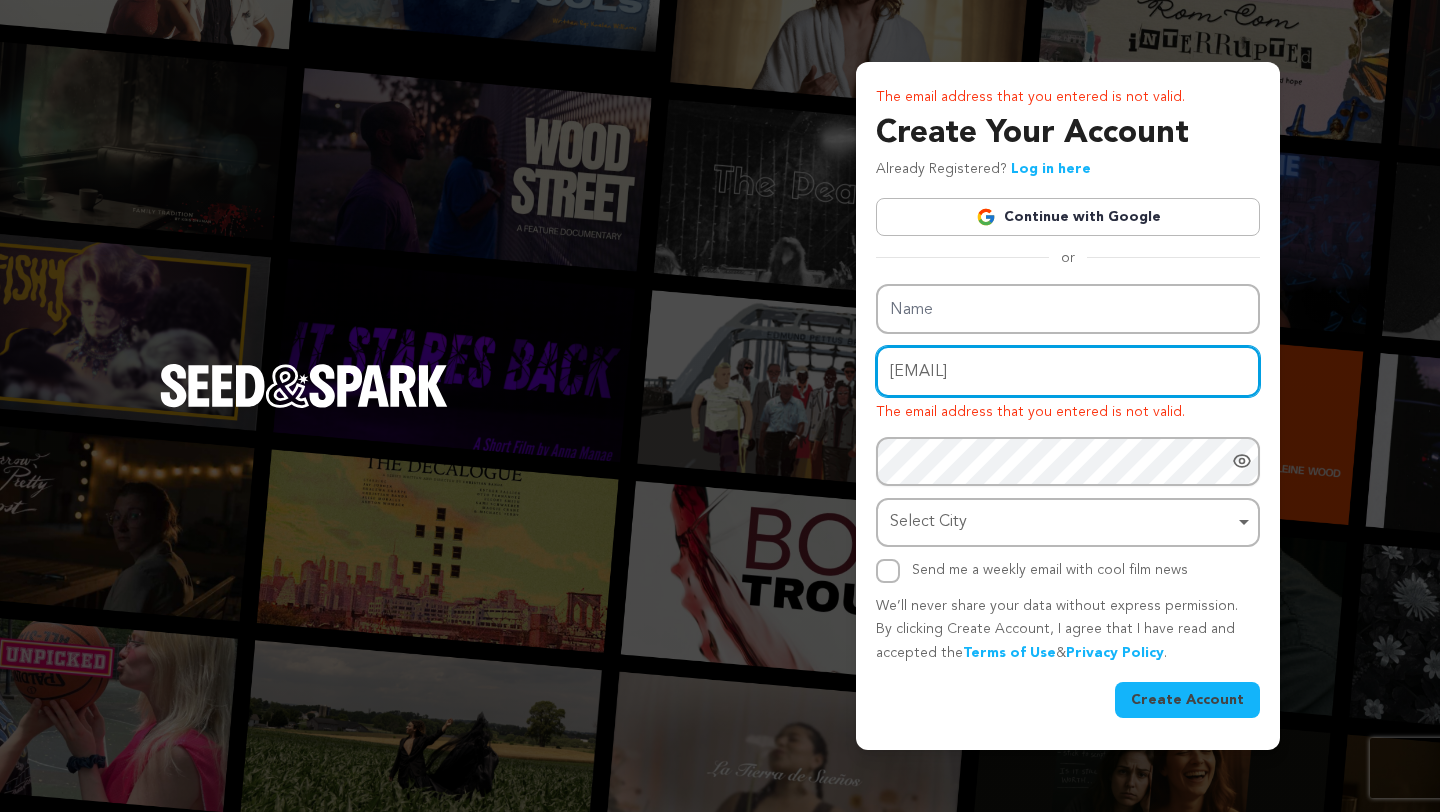 type on "abastos1999@gmail.com" 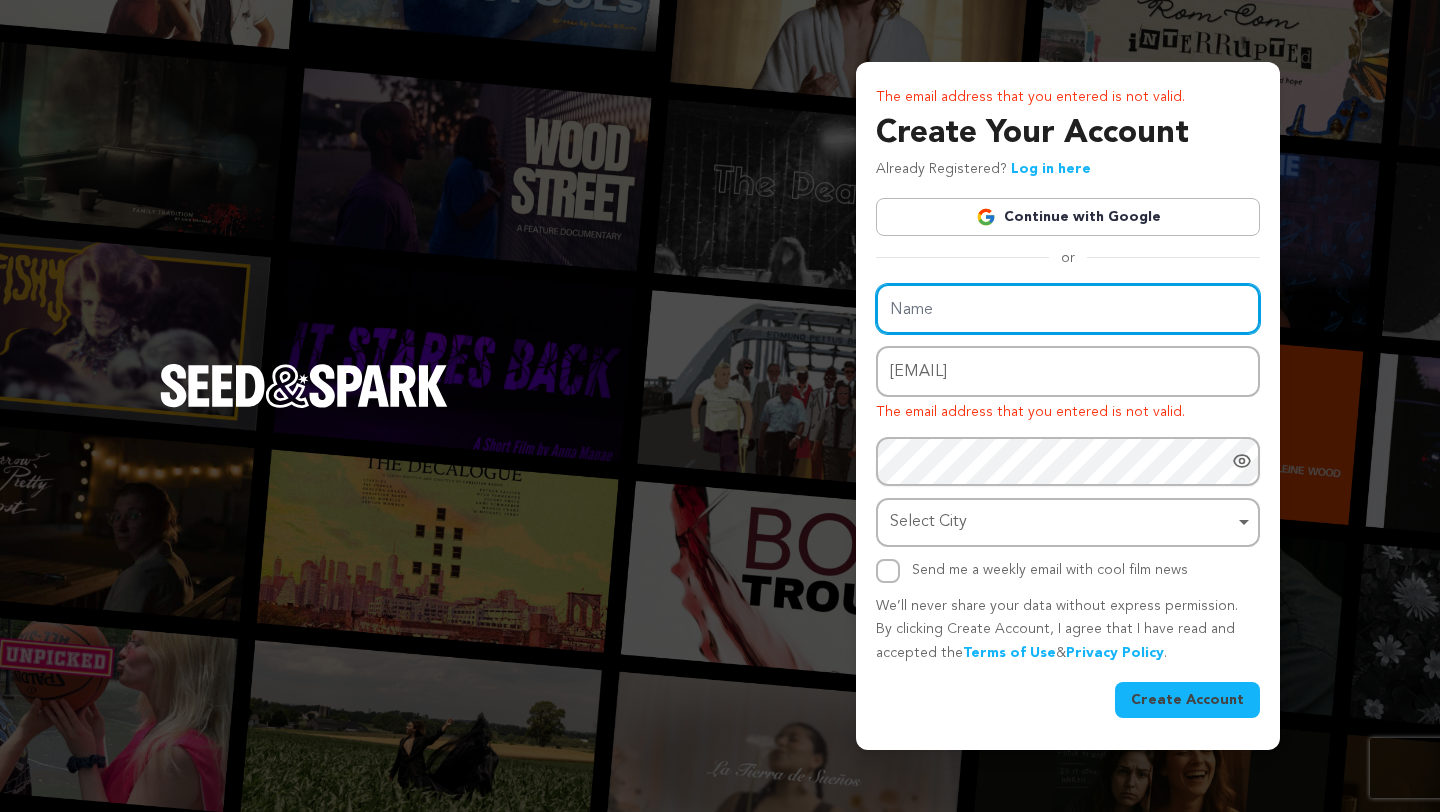click on "Name" at bounding box center [1068, 309] 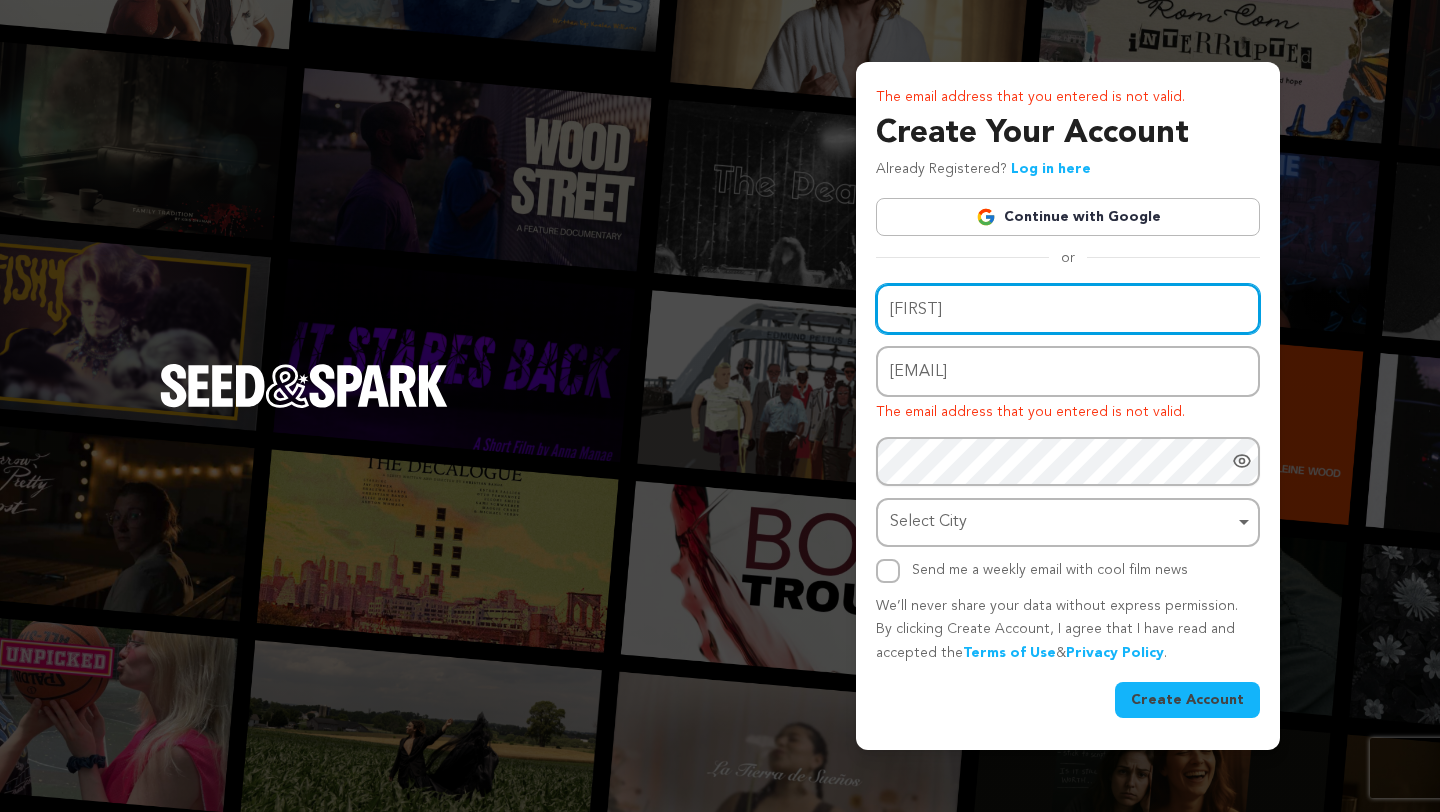 type on "[FIRST]" 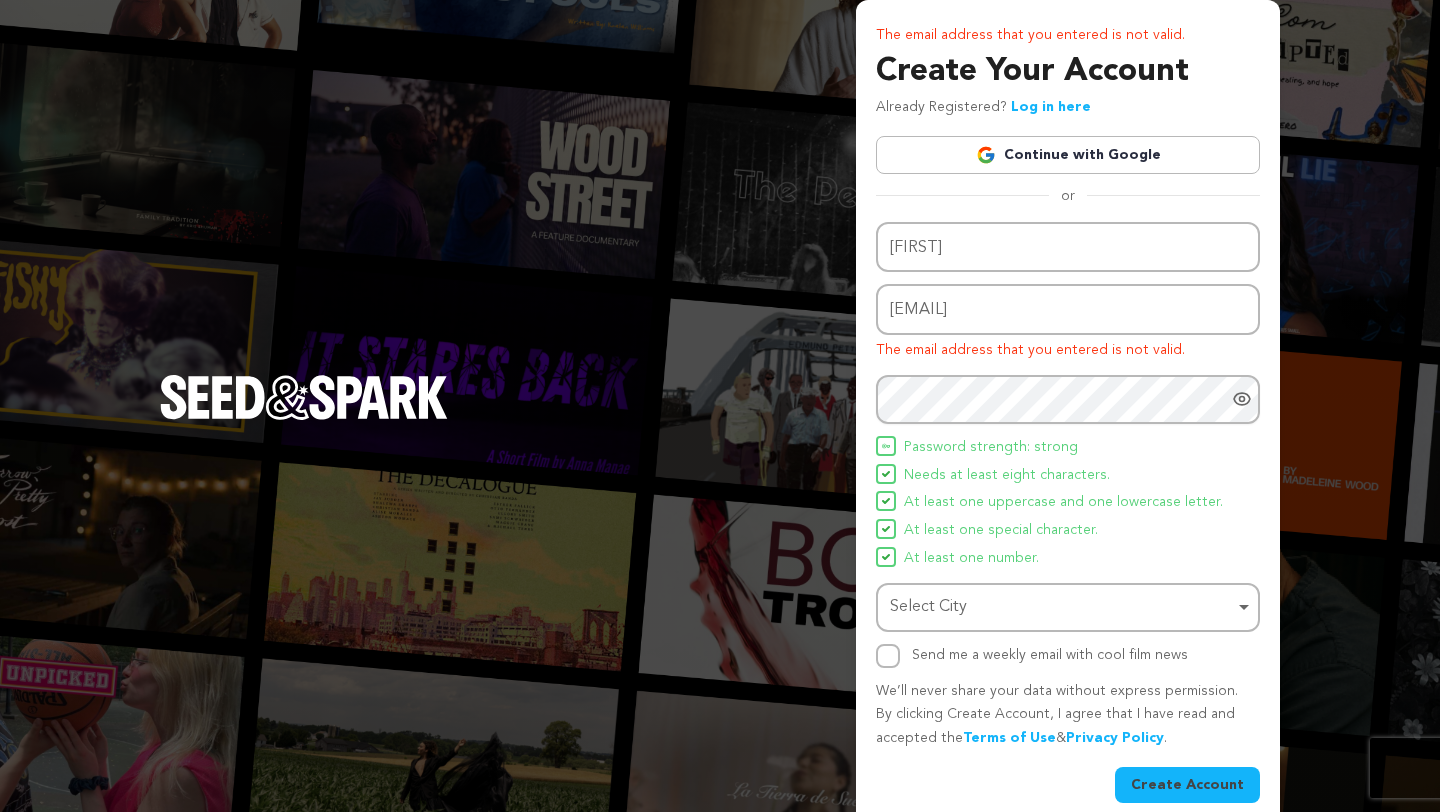 click 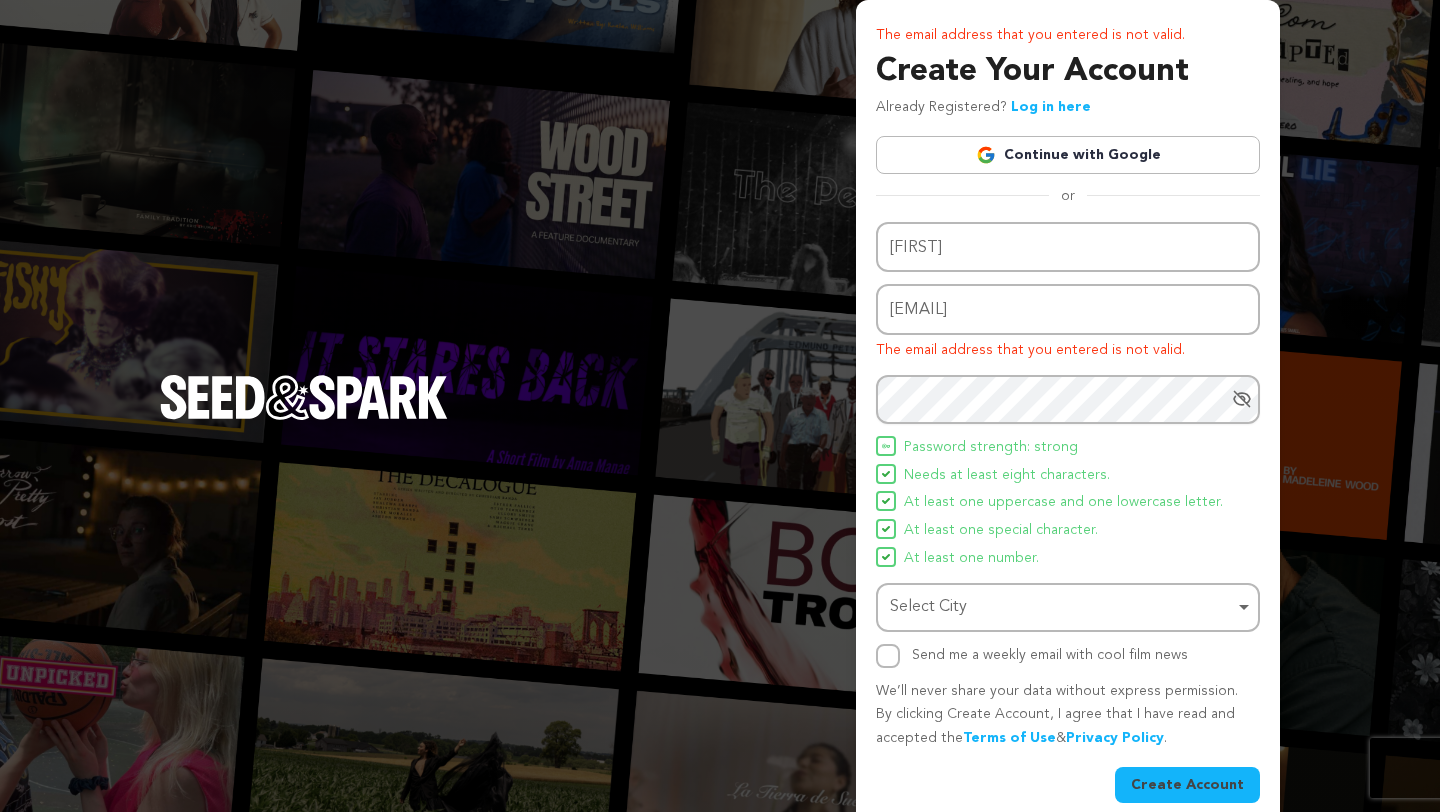 click on "Select City Remove item" at bounding box center [1062, 607] 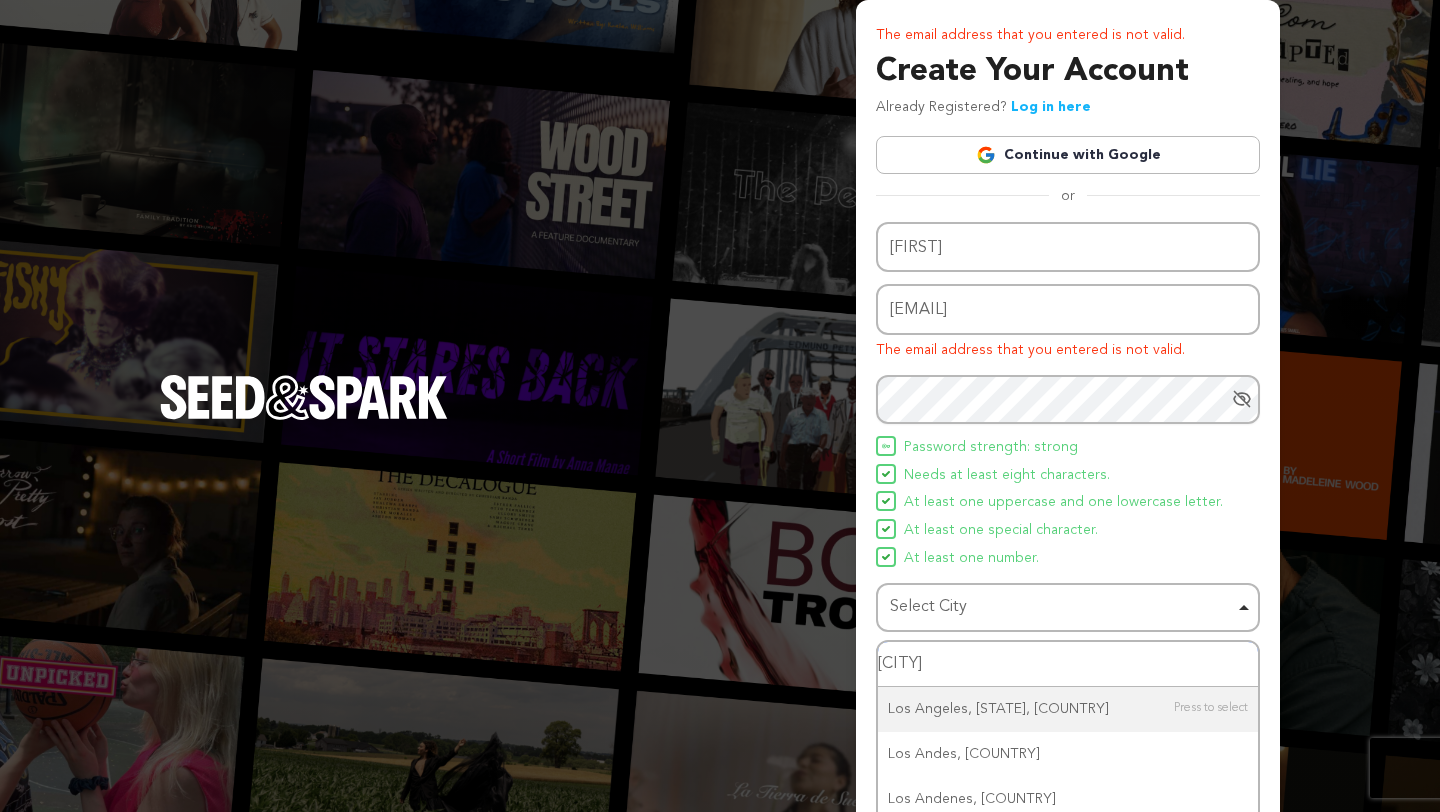 type on "los ang" 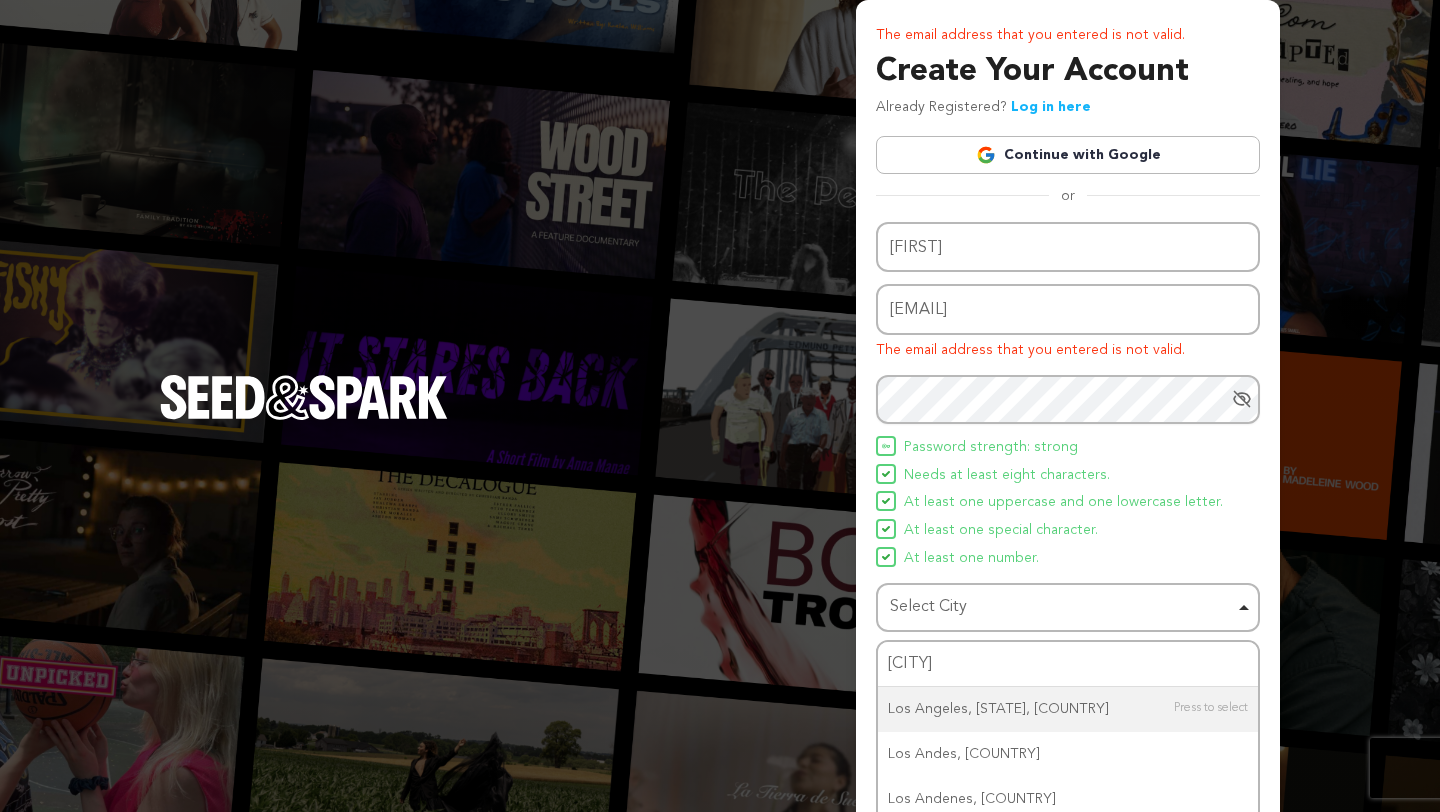 type 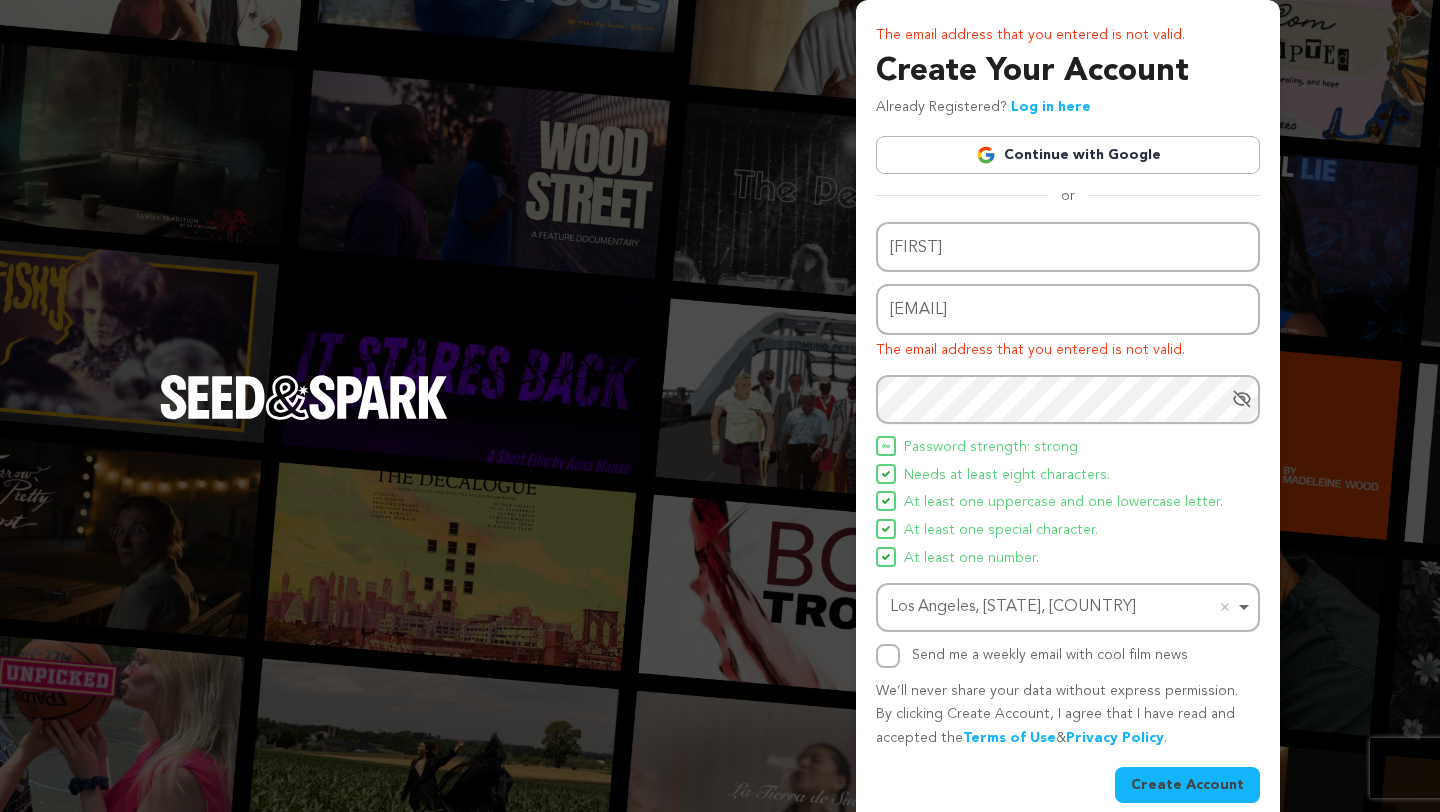 click on "Create Account" at bounding box center (1187, 785) 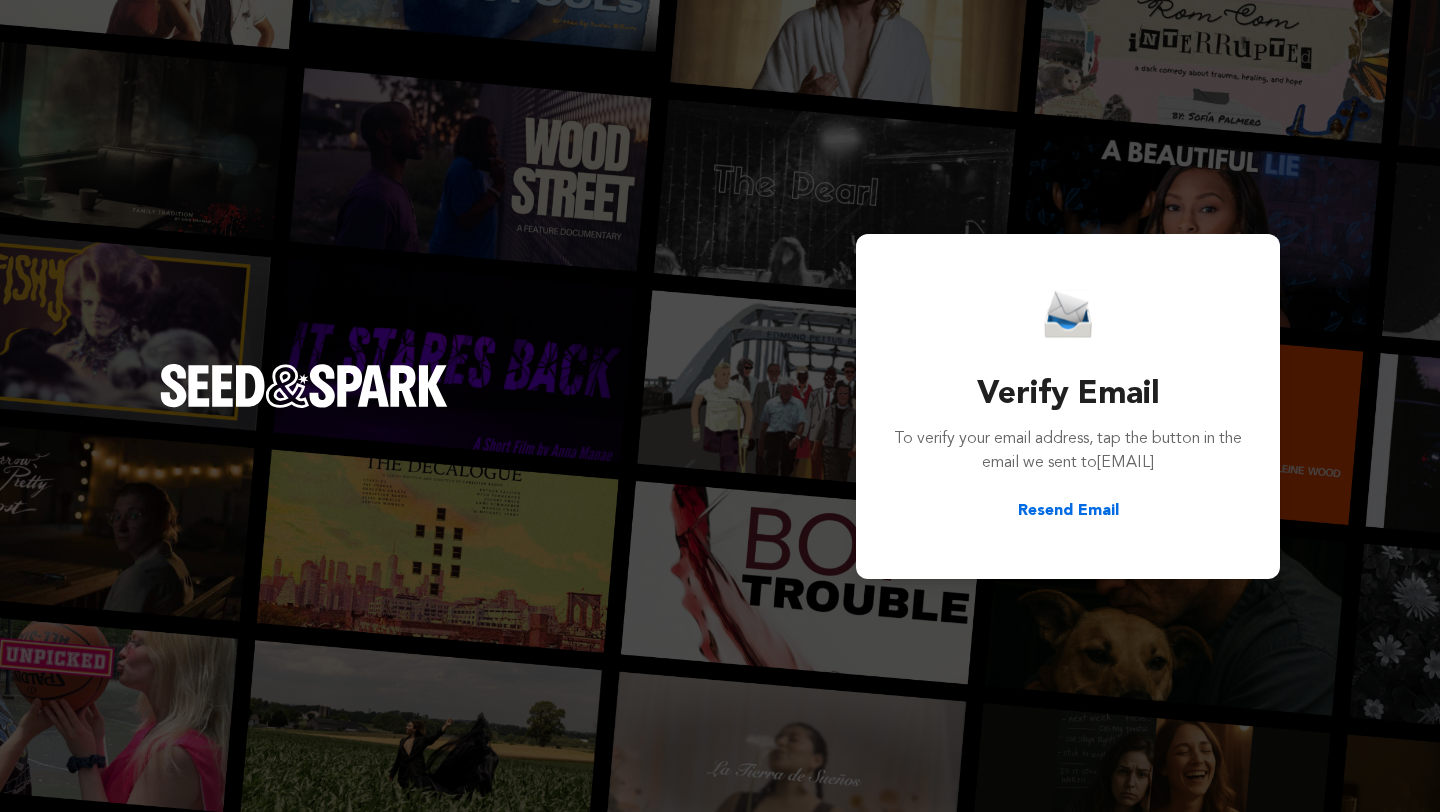 scroll, scrollTop: 0, scrollLeft: 0, axis: both 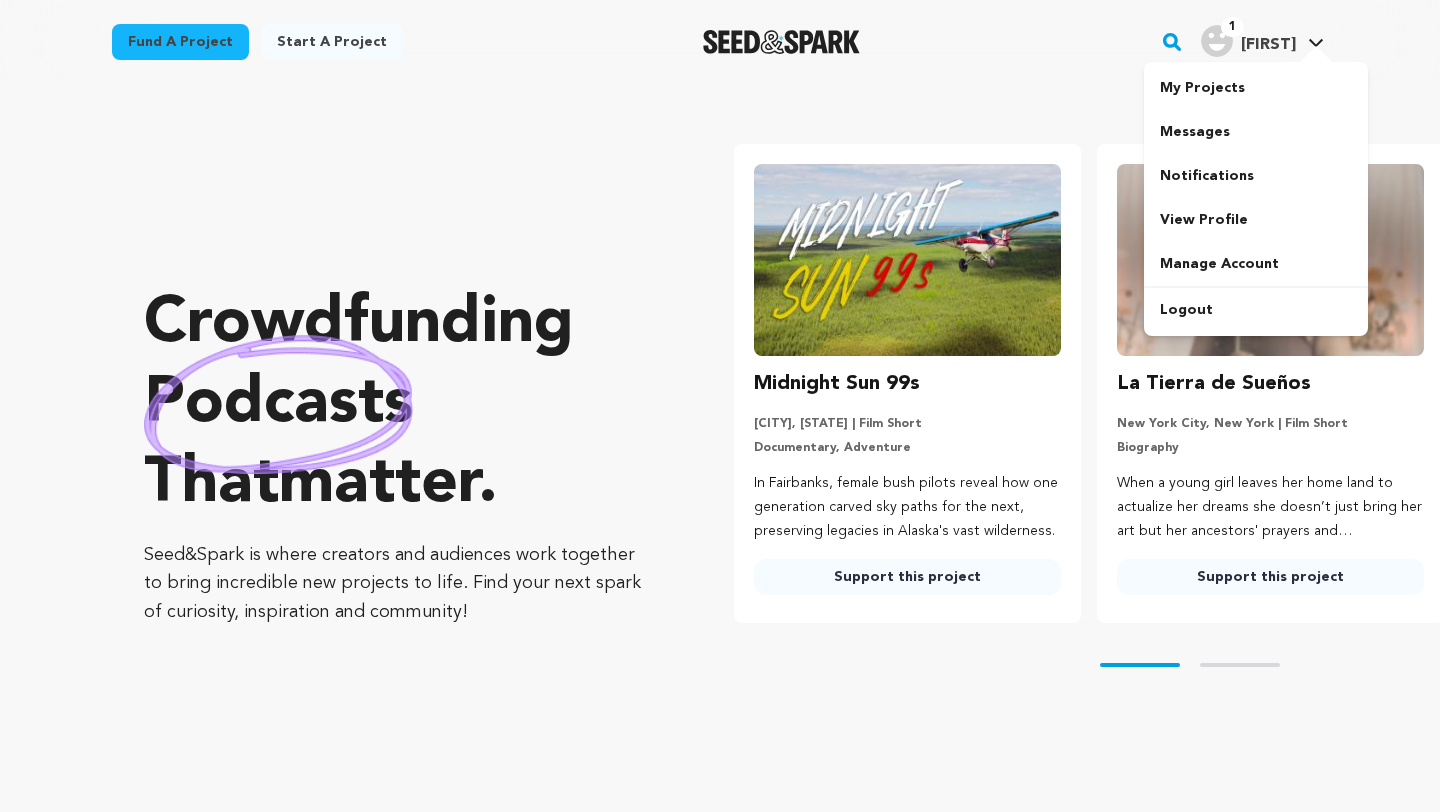 click on "1
[FIRST]" at bounding box center (1248, 41) 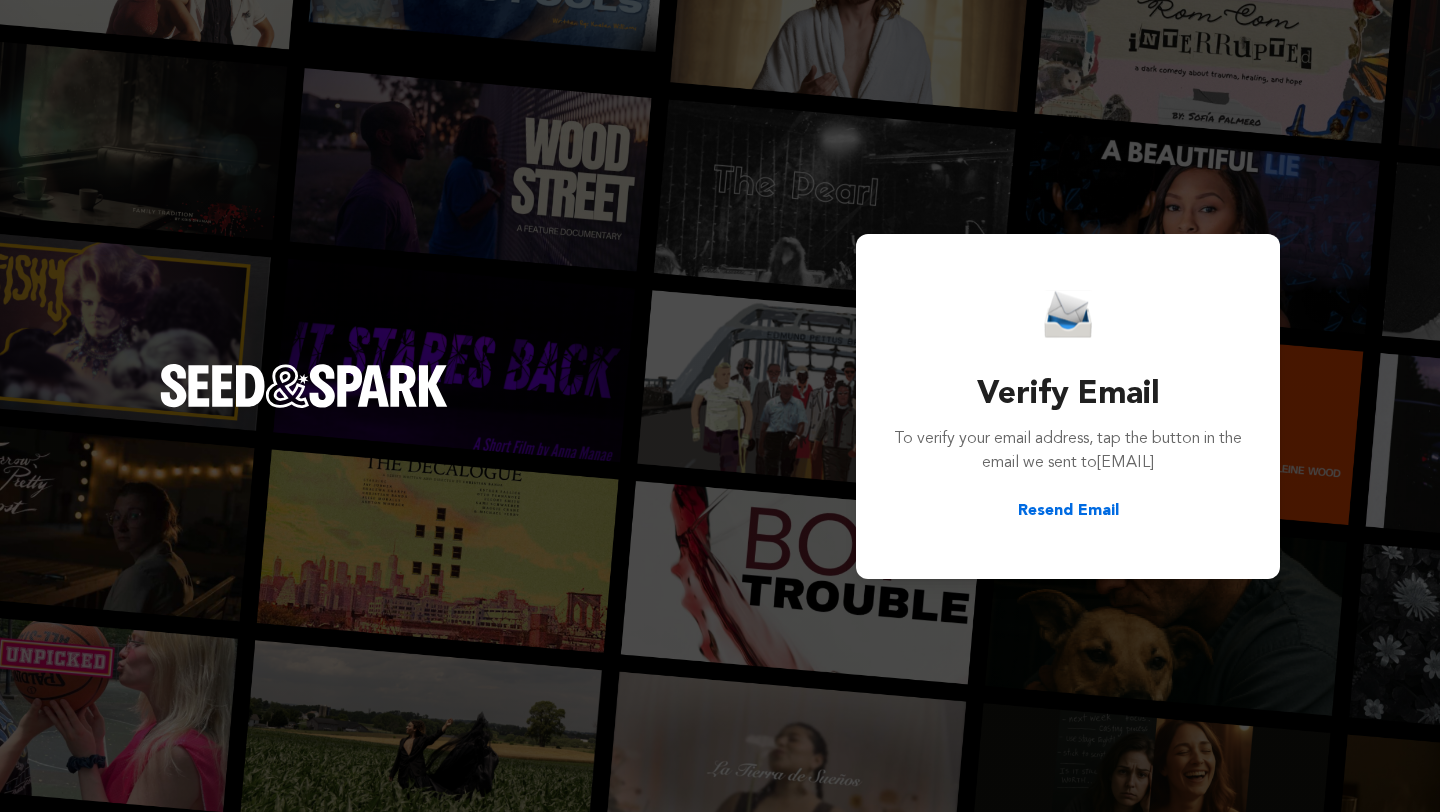 scroll, scrollTop: 0, scrollLeft: 0, axis: both 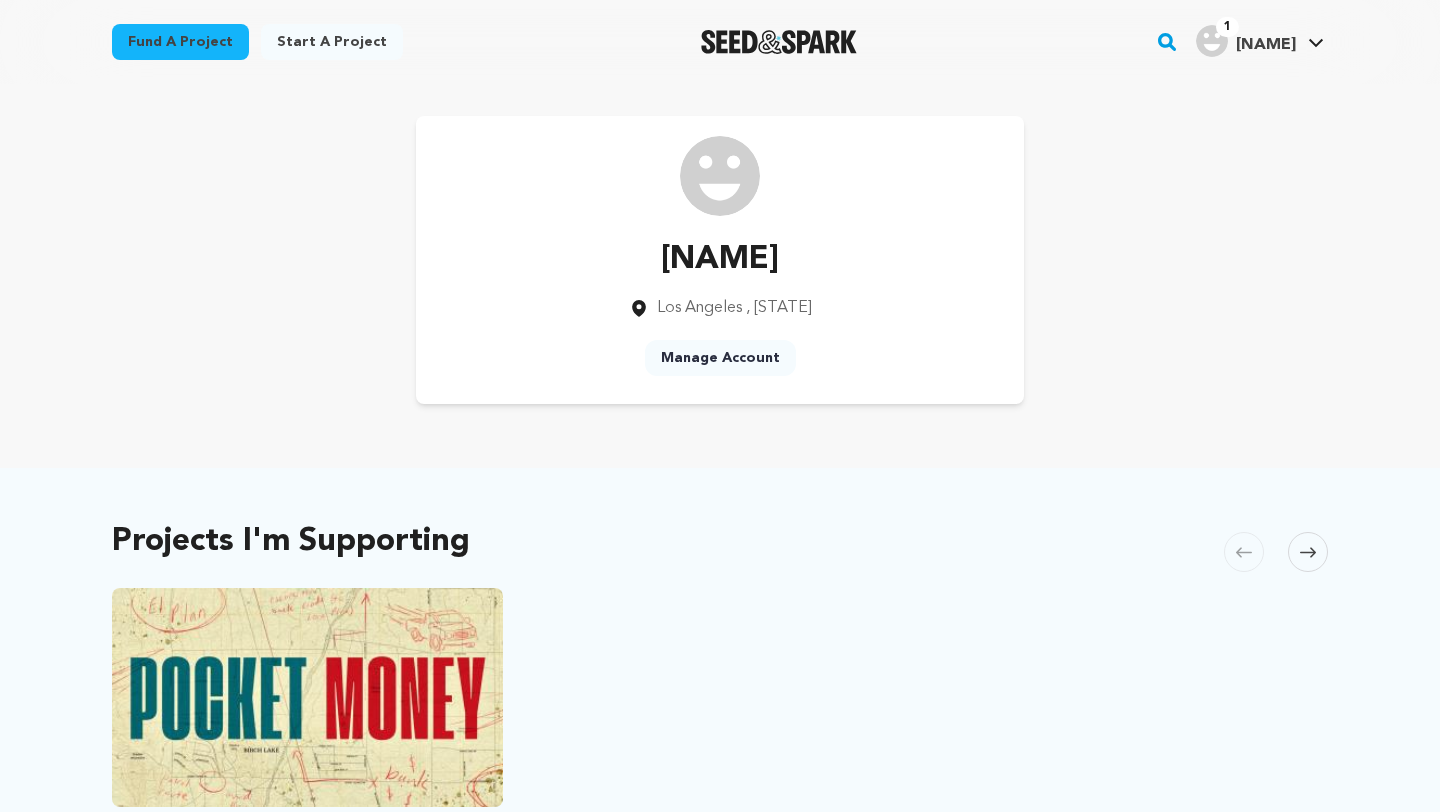 click on "Start a project" at bounding box center [332, 42] 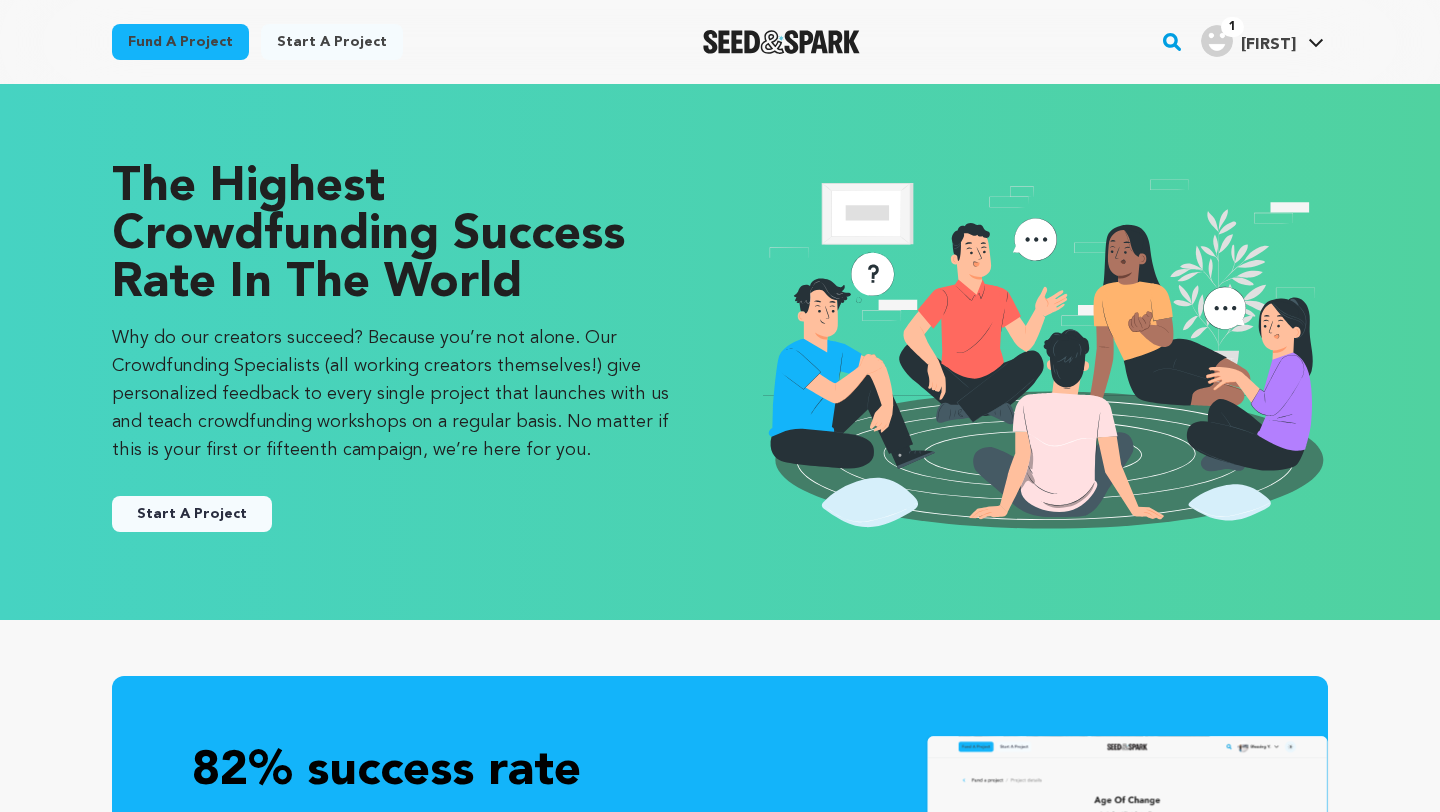 scroll, scrollTop: 0, scrollLeft: 0, axis: both 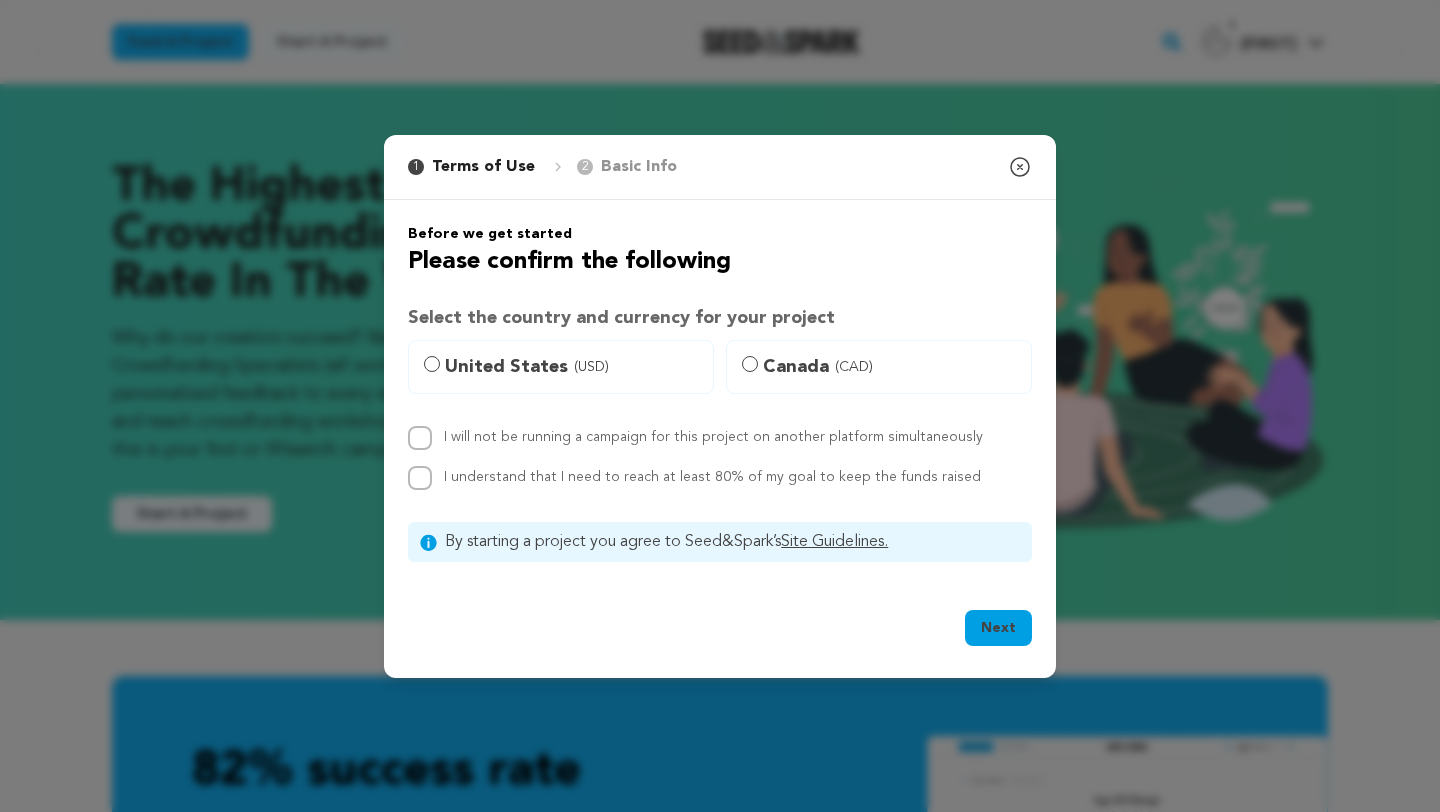 click on "United States
(USD)" at bounding box center [573, 367] 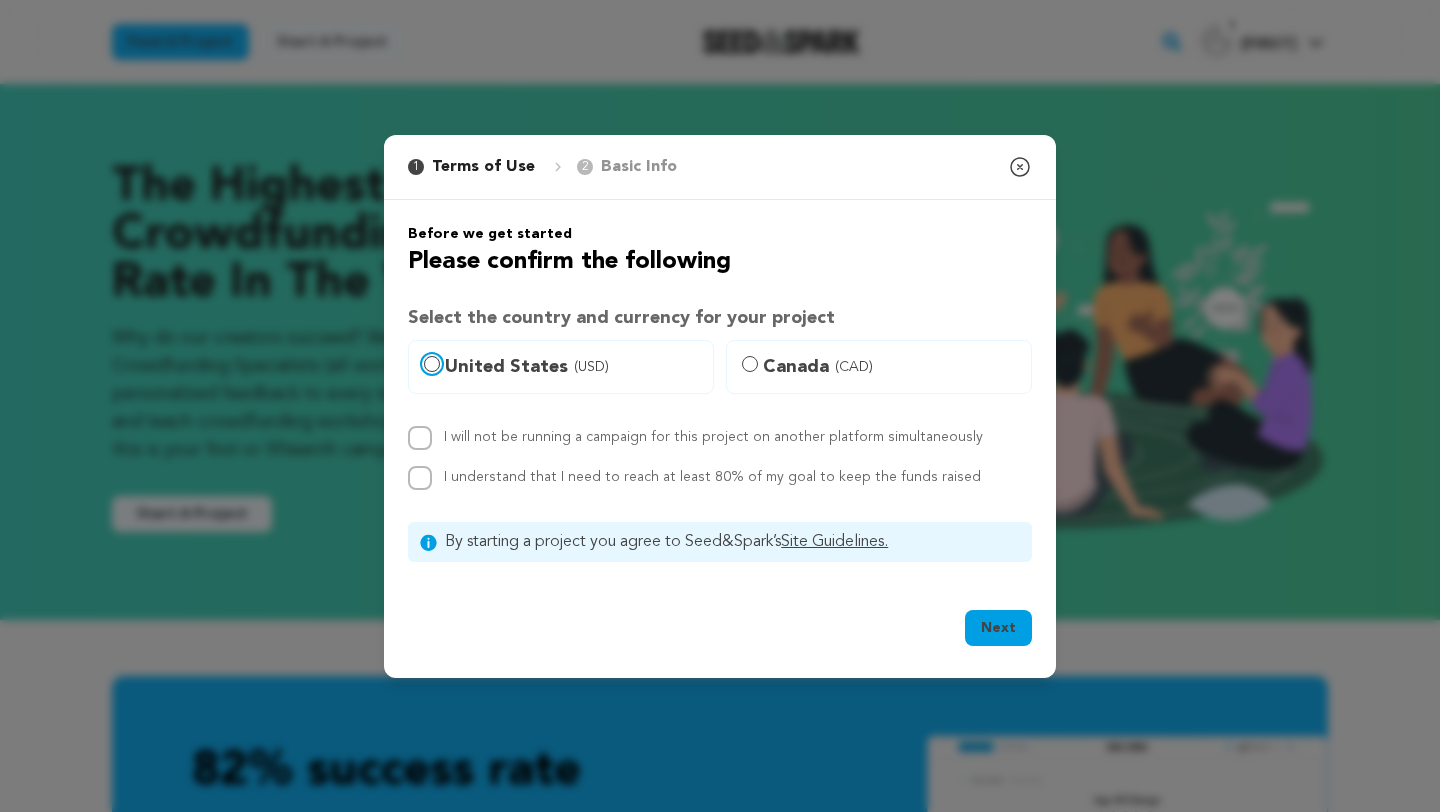 click on "United States
(USD)" at bounding box center [432, 364] 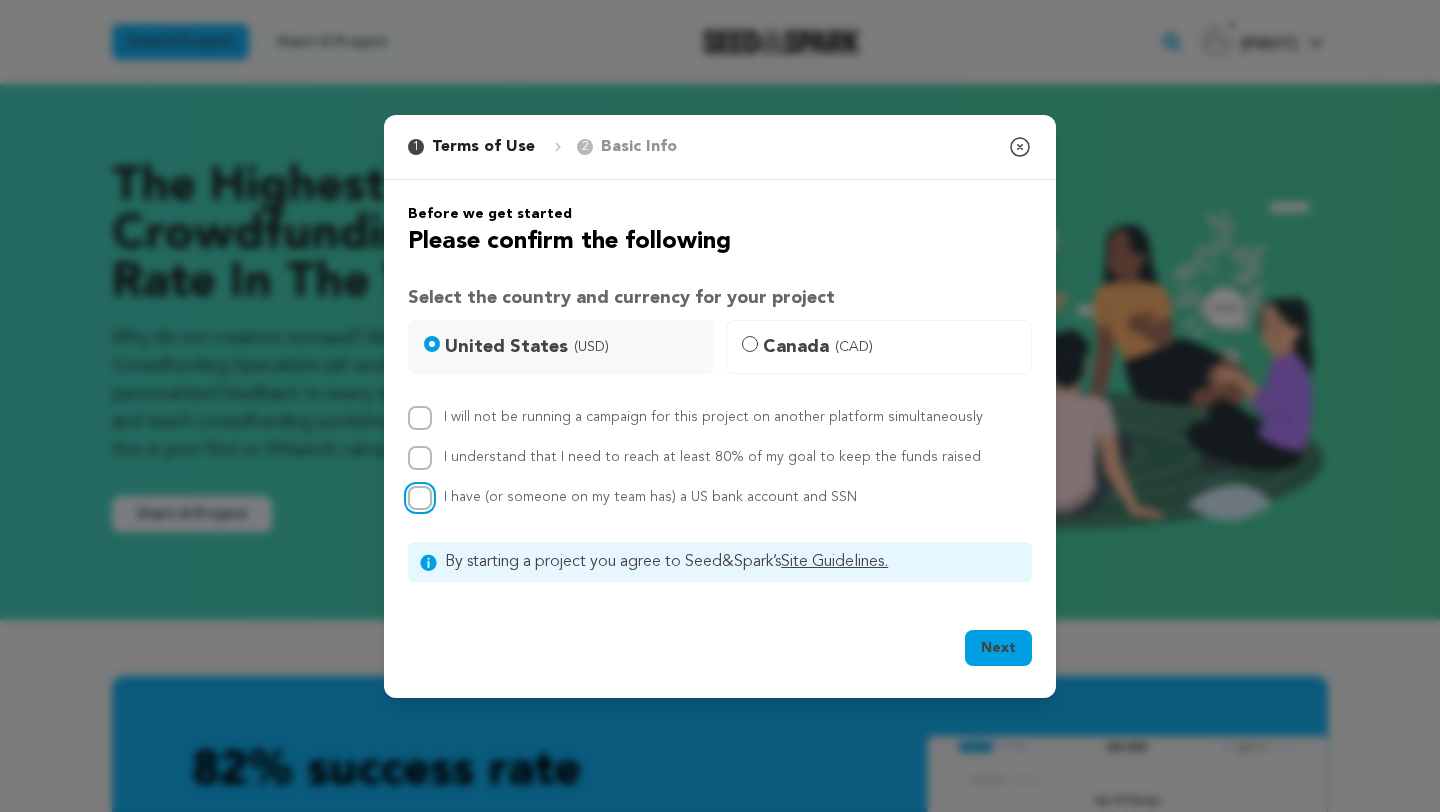 click on "I have (or someone on my team has) a US bank account and SSN" at bounding box center [420, 498] 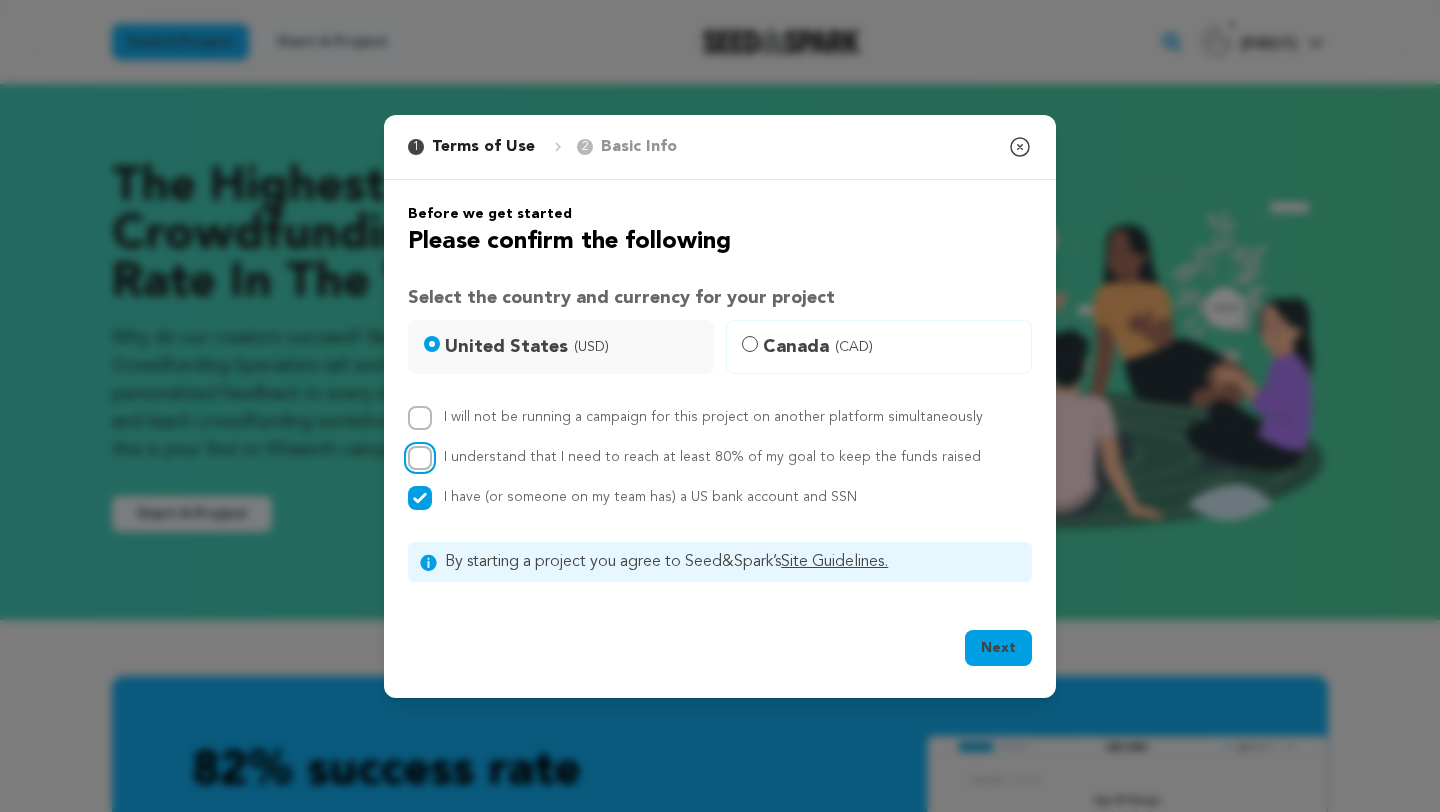 click on "I understand that I need to reach at least 80% of my goal to keep the
funds raised" at bounding box center (420, 458) 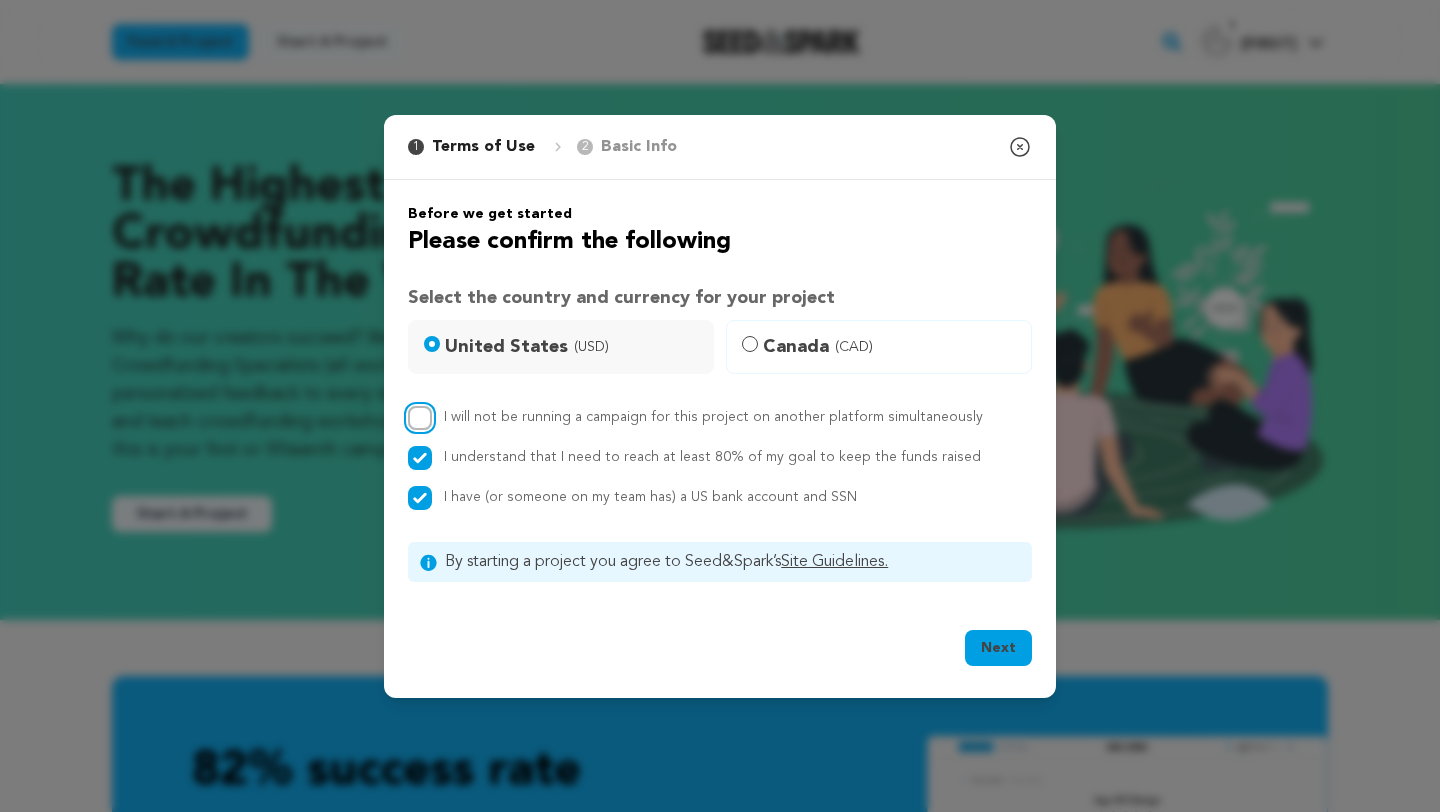 click on "I will not be running a campaign for this project on another platform
simultaneously" at bounding box center (420, 418) 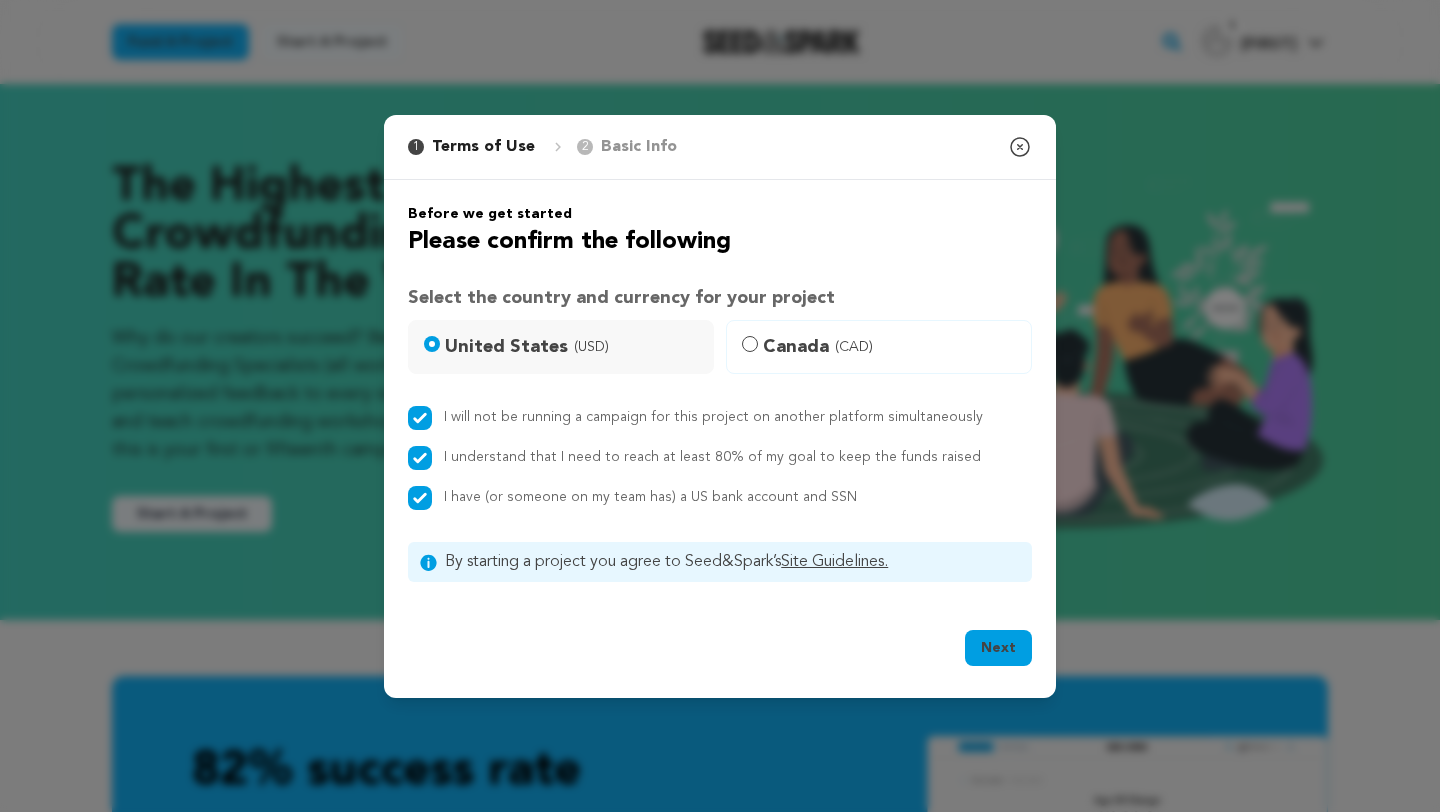 click on "Next
Ok, Got it" at bounding box center (720, 652) 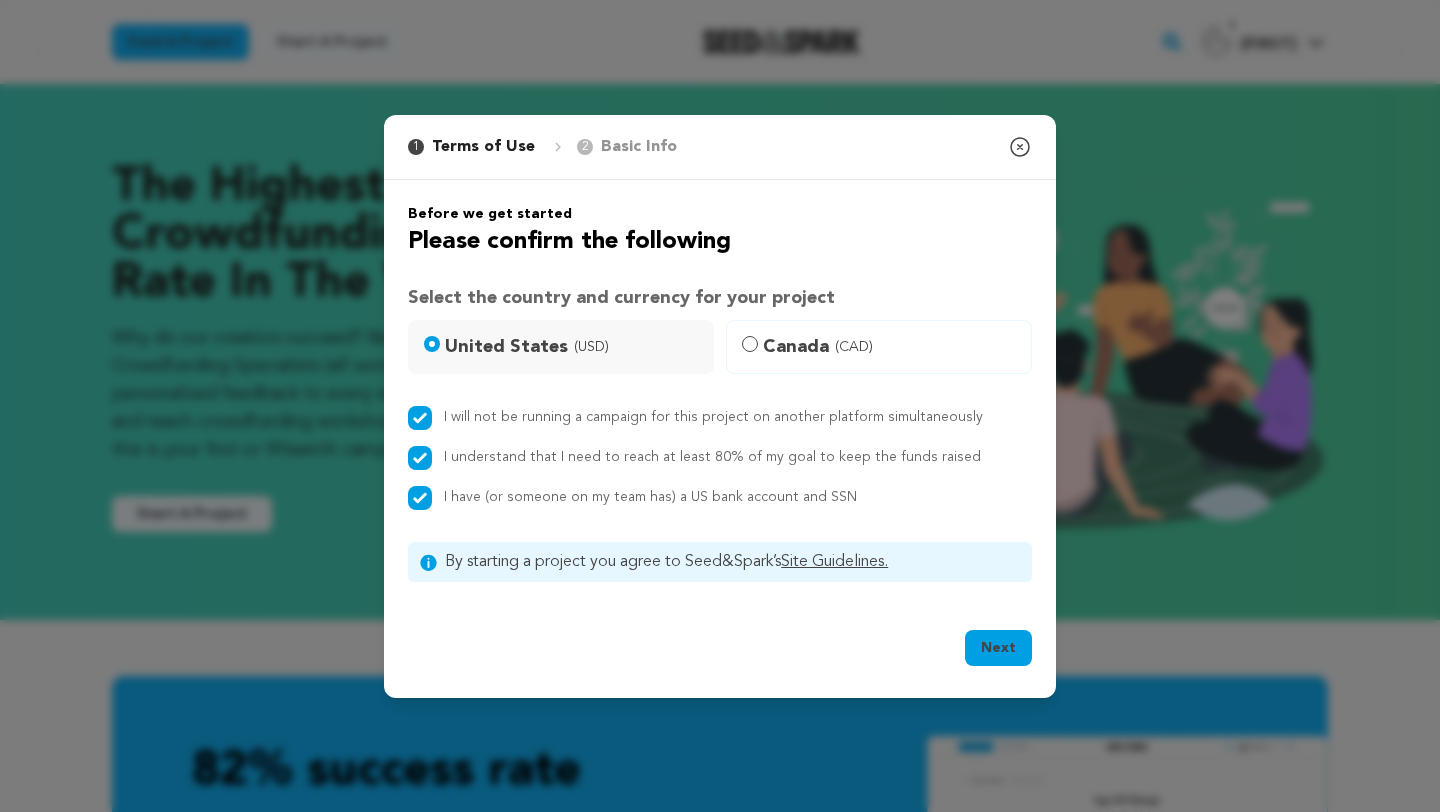 click on "Next" at bounding box center [998, 648] 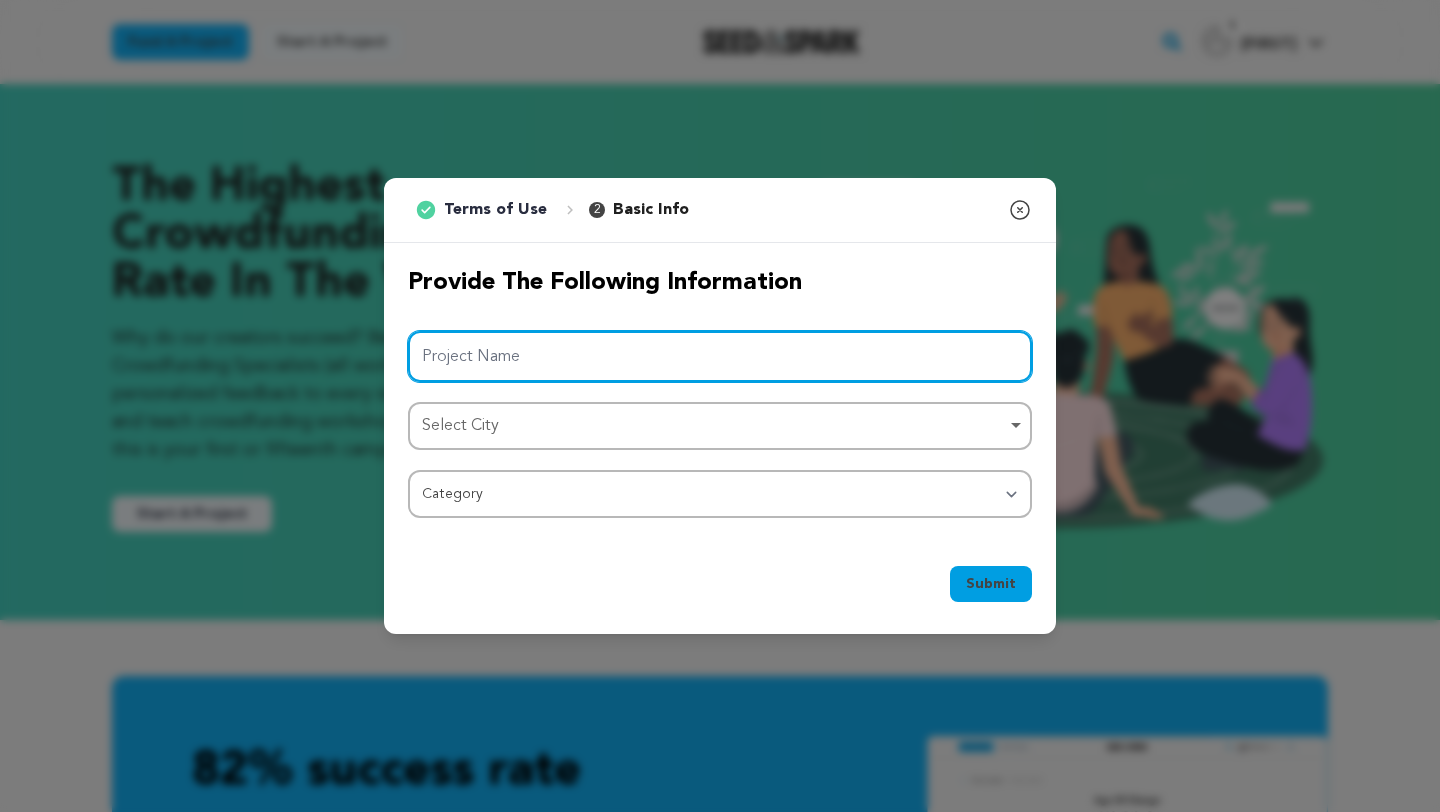 click on "Project Name" at bounding box center (720, 356) 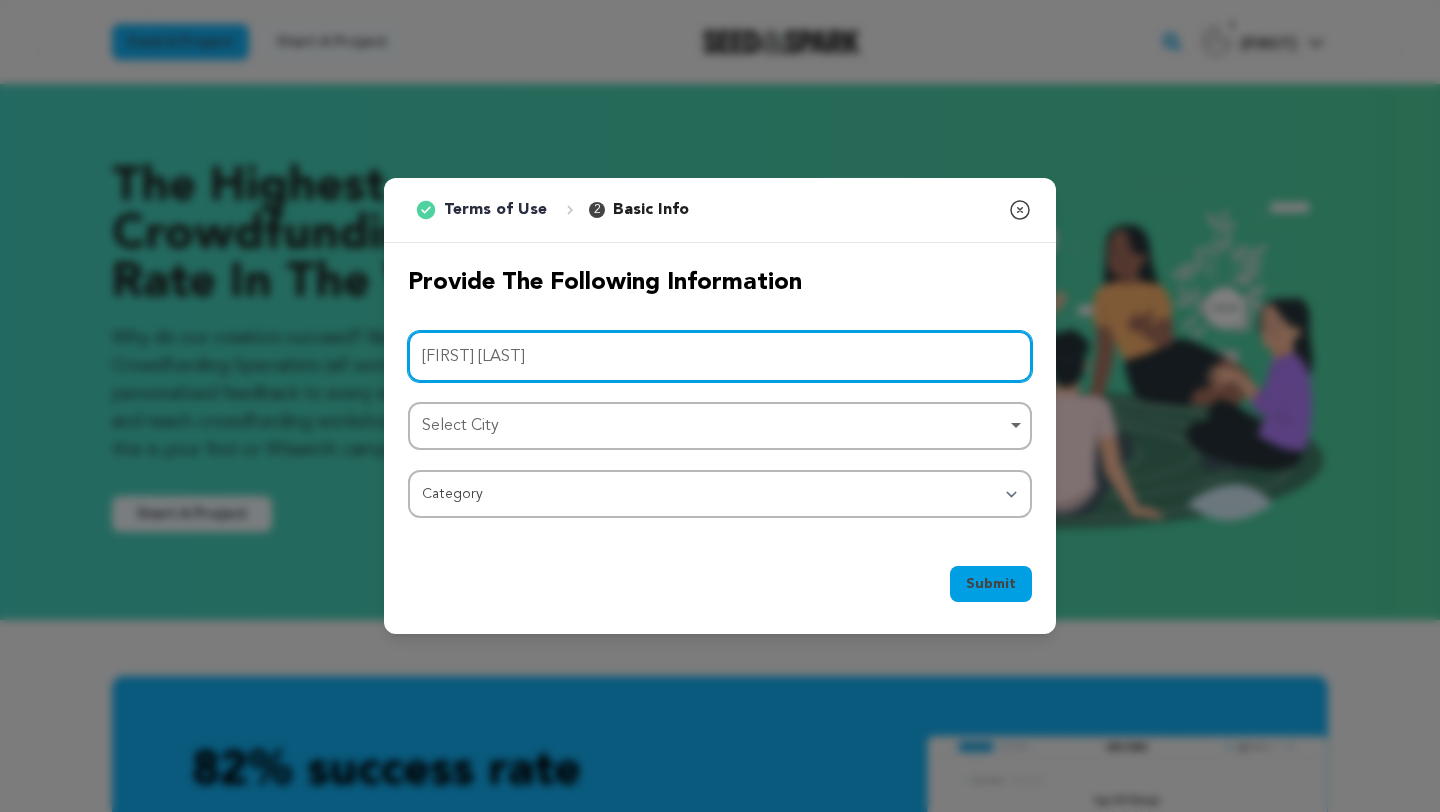 type on "Arthur Bastos" 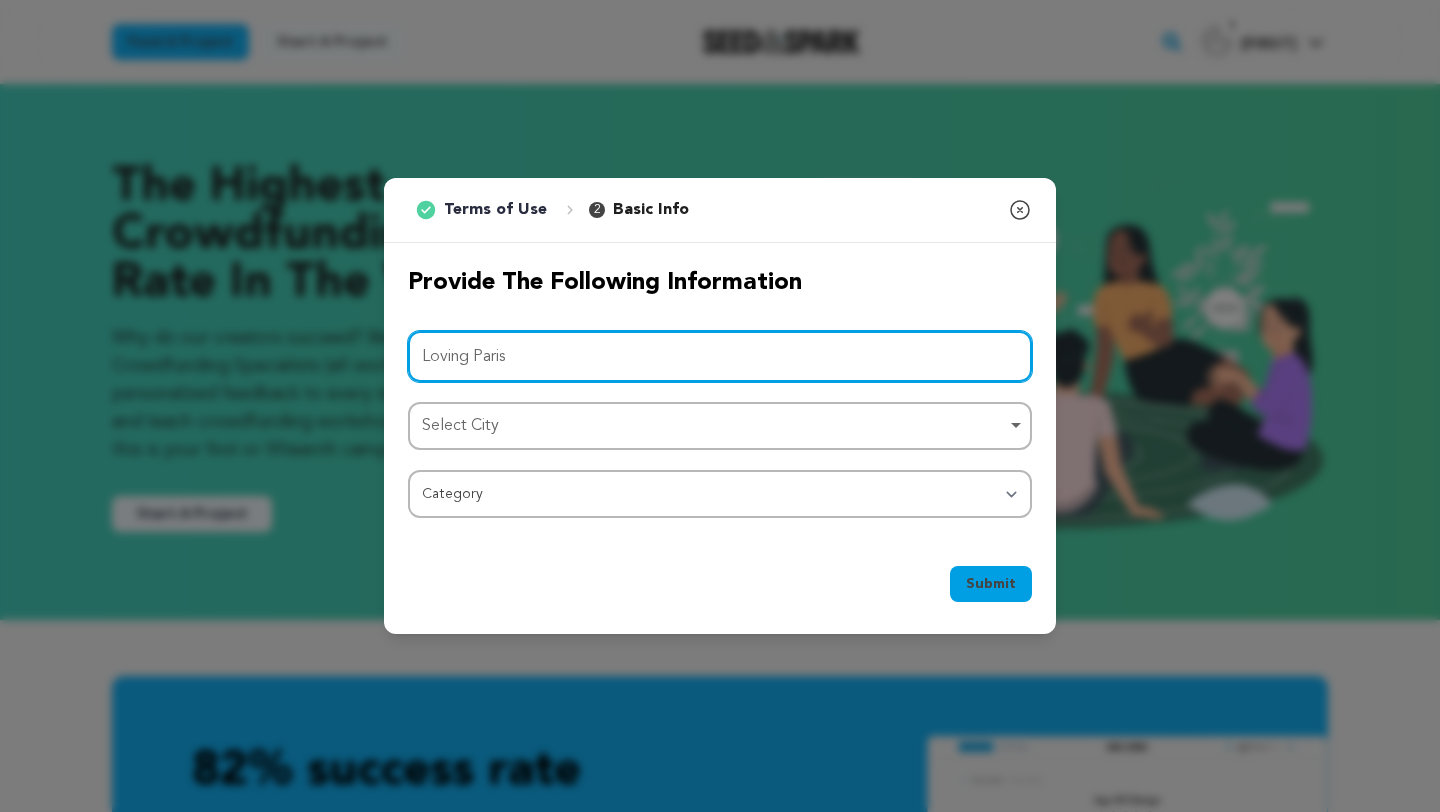 click on "Select City Remove item" at bounding box center [714, 426] 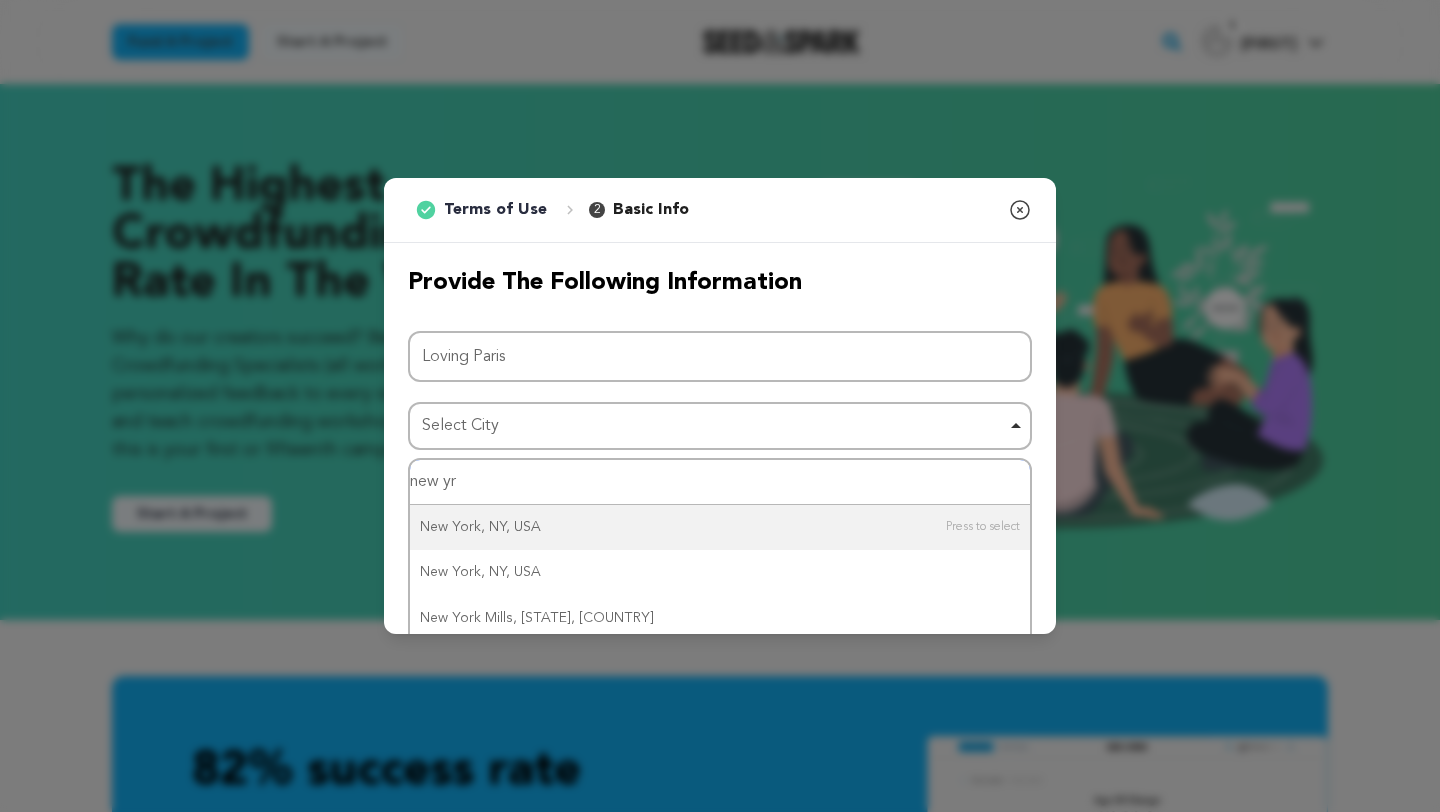 type on "new yro" 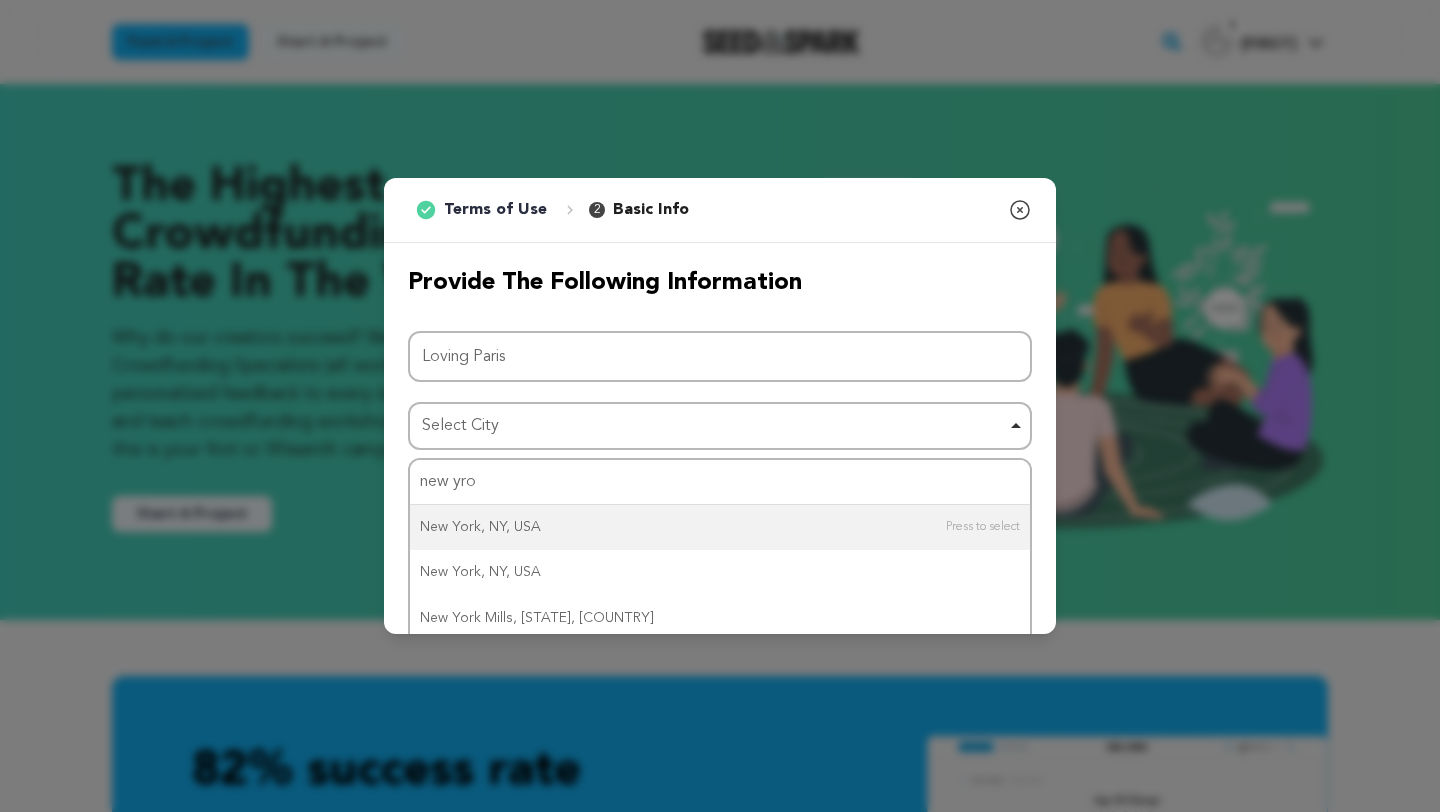 type 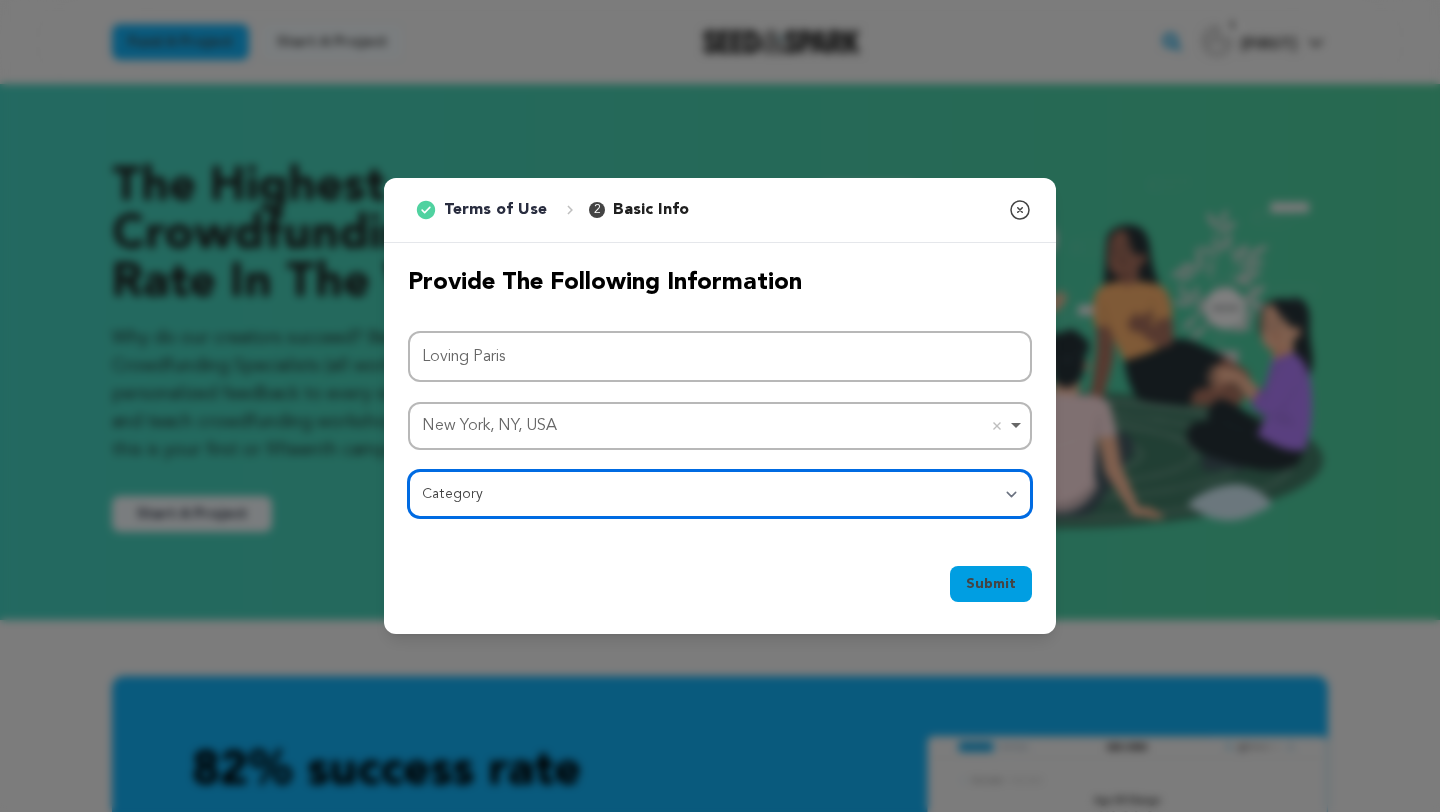 click on "Category
Film Feature
Film Short
Series
Film Festival
Company
Music Video
VR Experience
Comics
Artist Residency
Art & Photography
Collective
Dance
Games
Music
Radio & Podcasts
Orgs & Companies
Writing & Publishing
Venue & Spaces
Theatre" at bounding box center [720, 494] 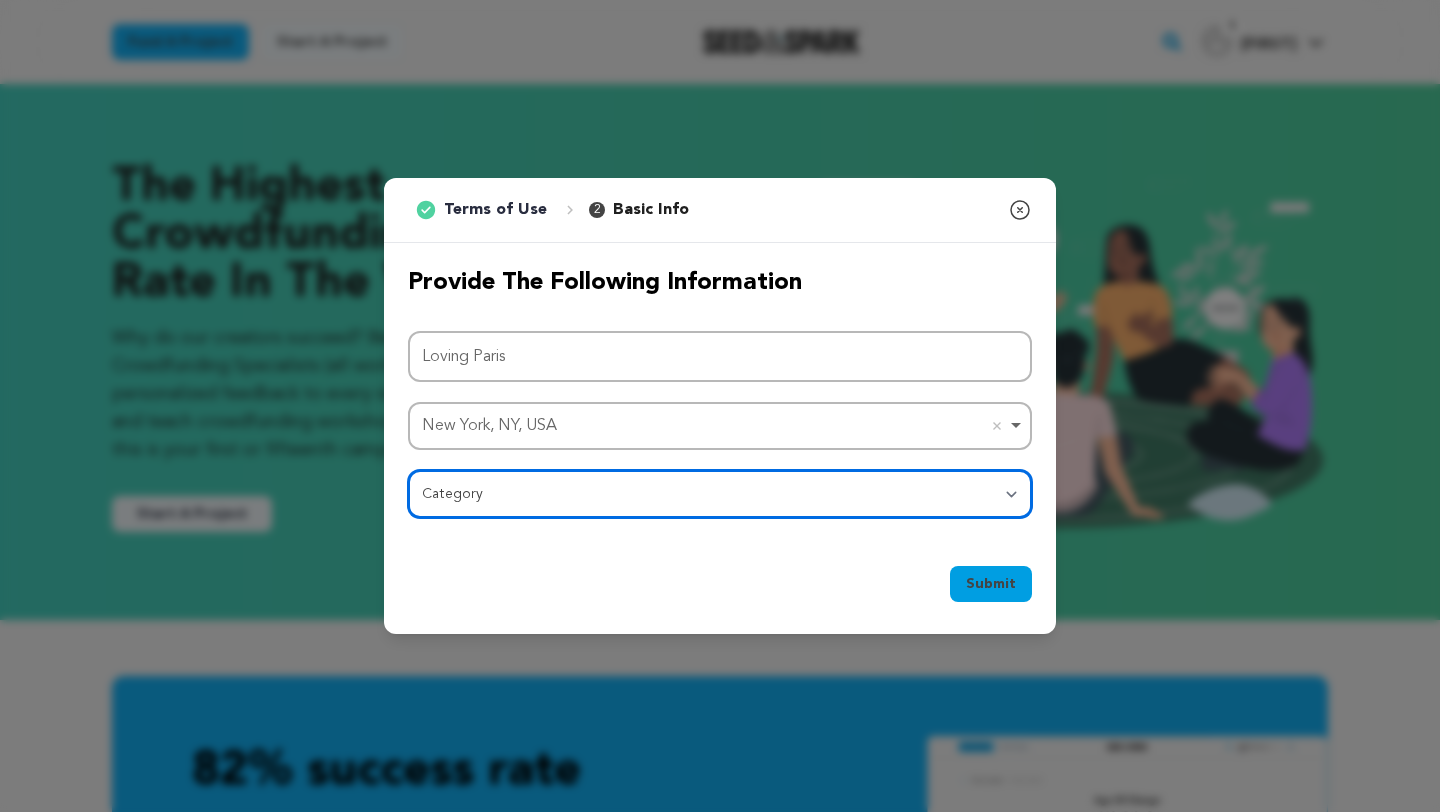 select on "383" 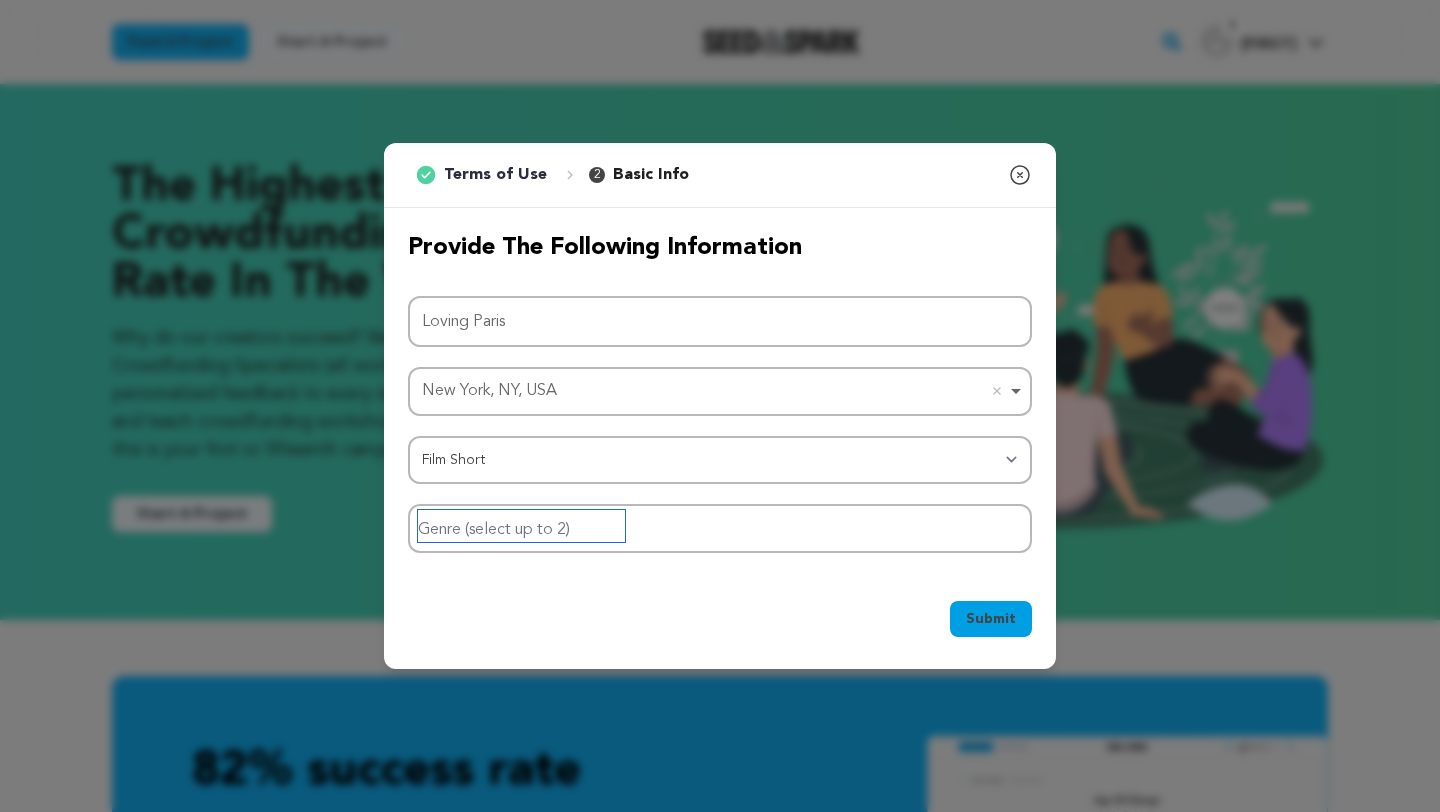 click at bounding box center [521, 526] 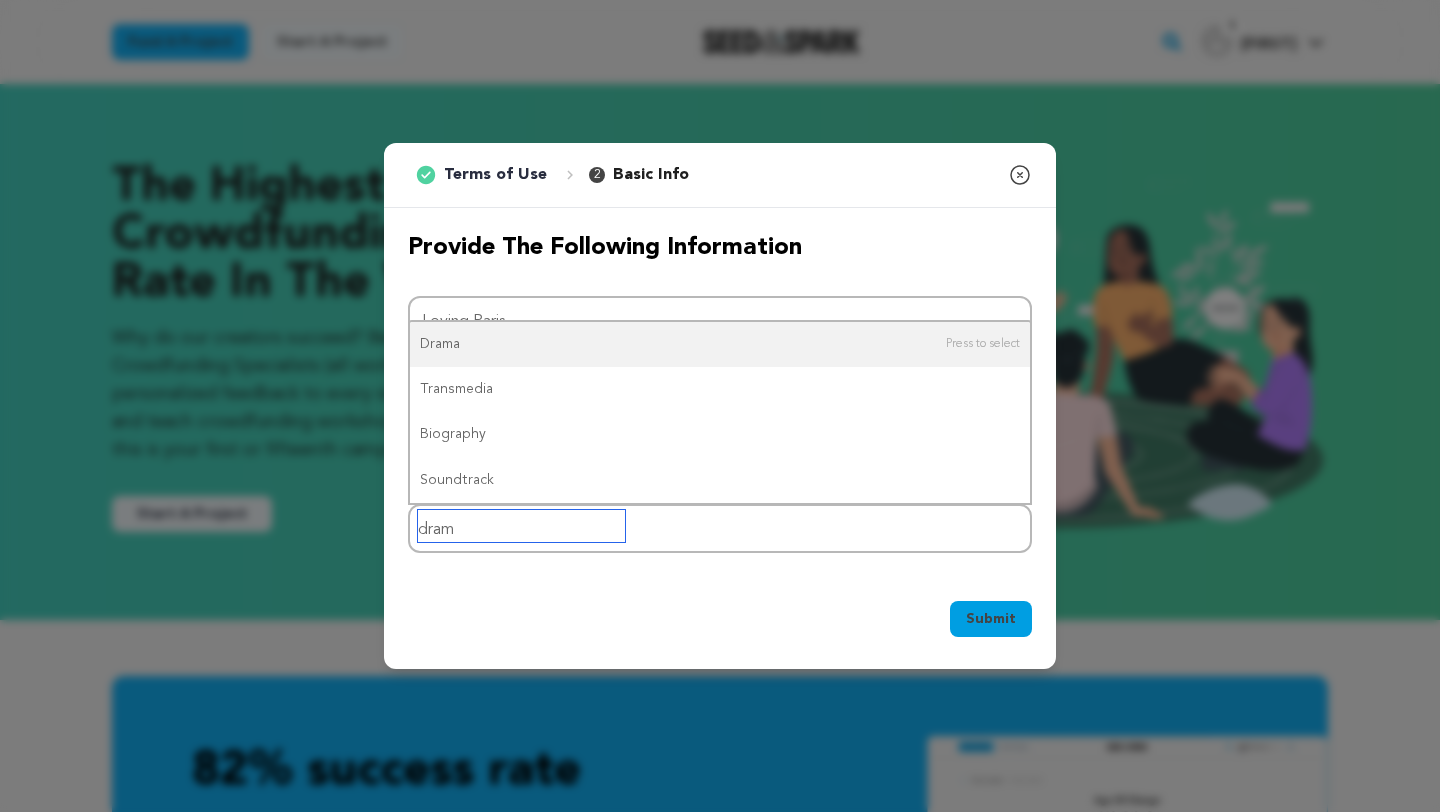type on "drama" 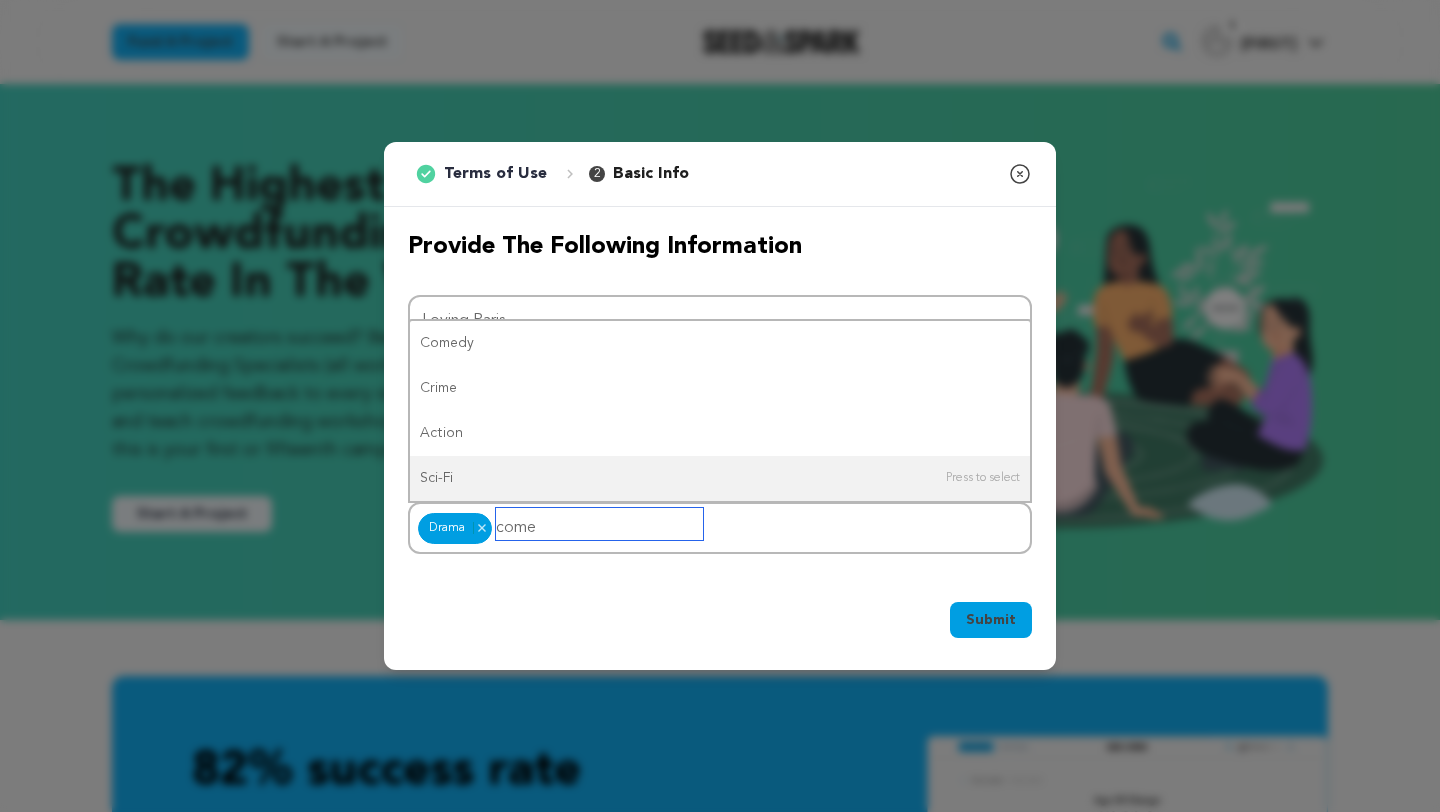 type on "comed" 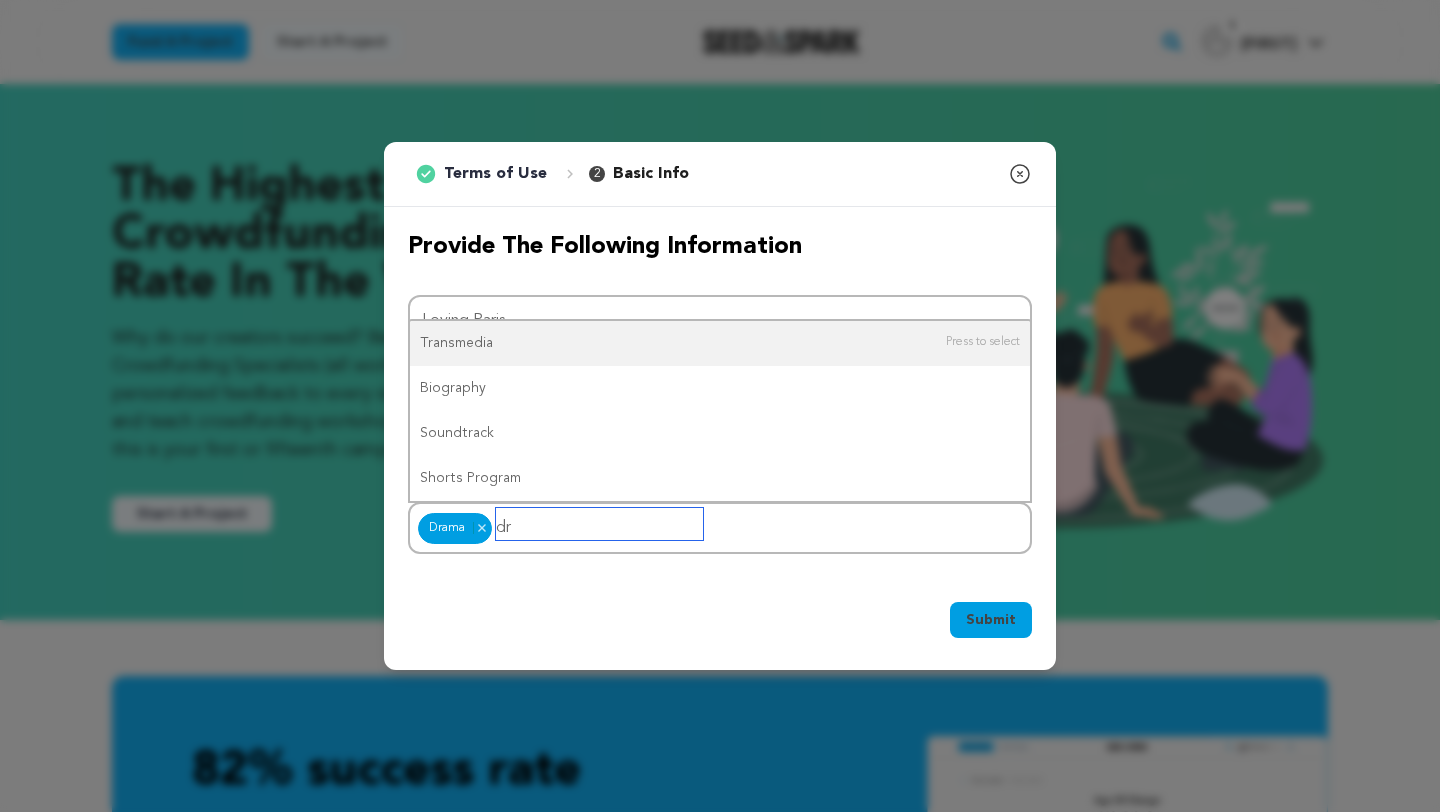 type on "d" 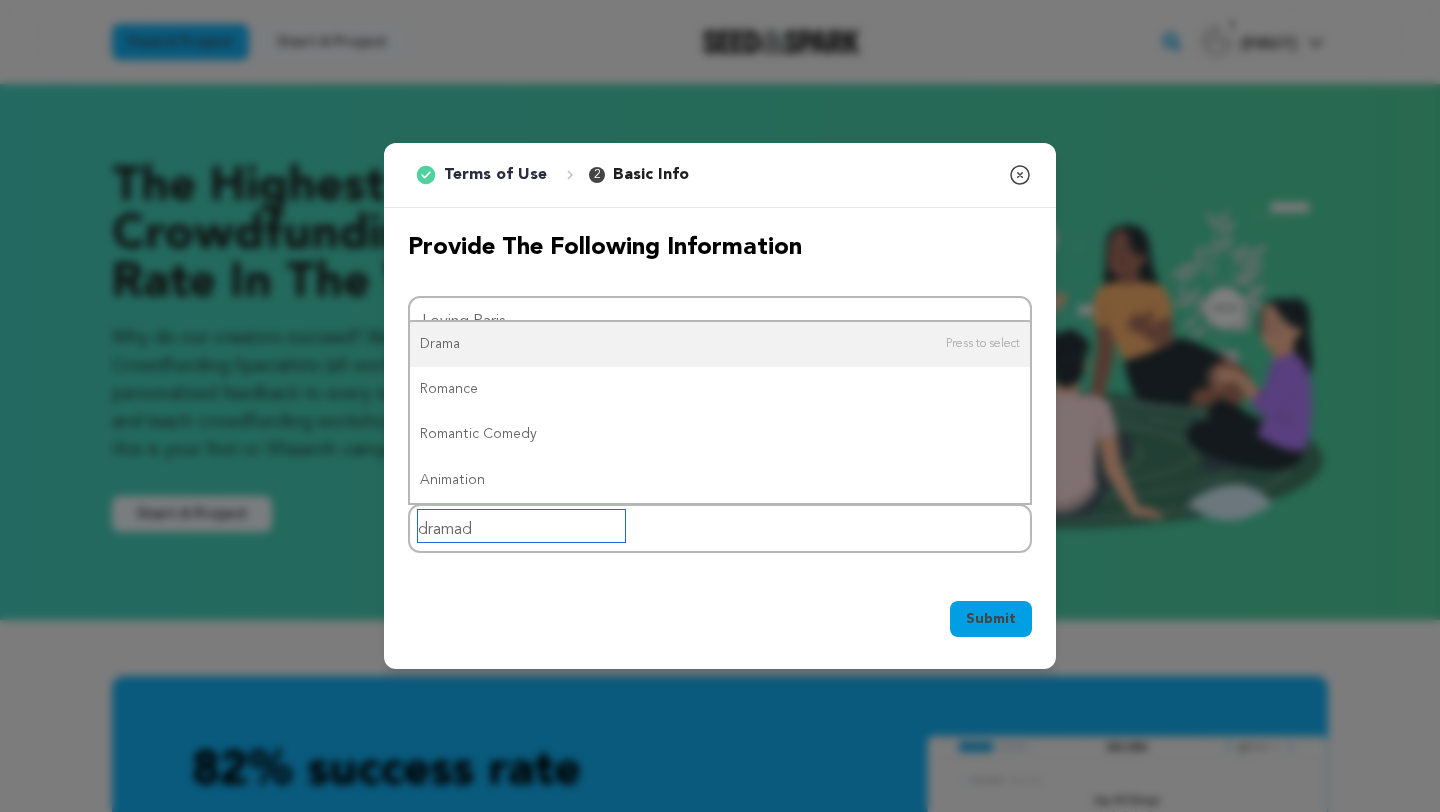 type on "dramady" 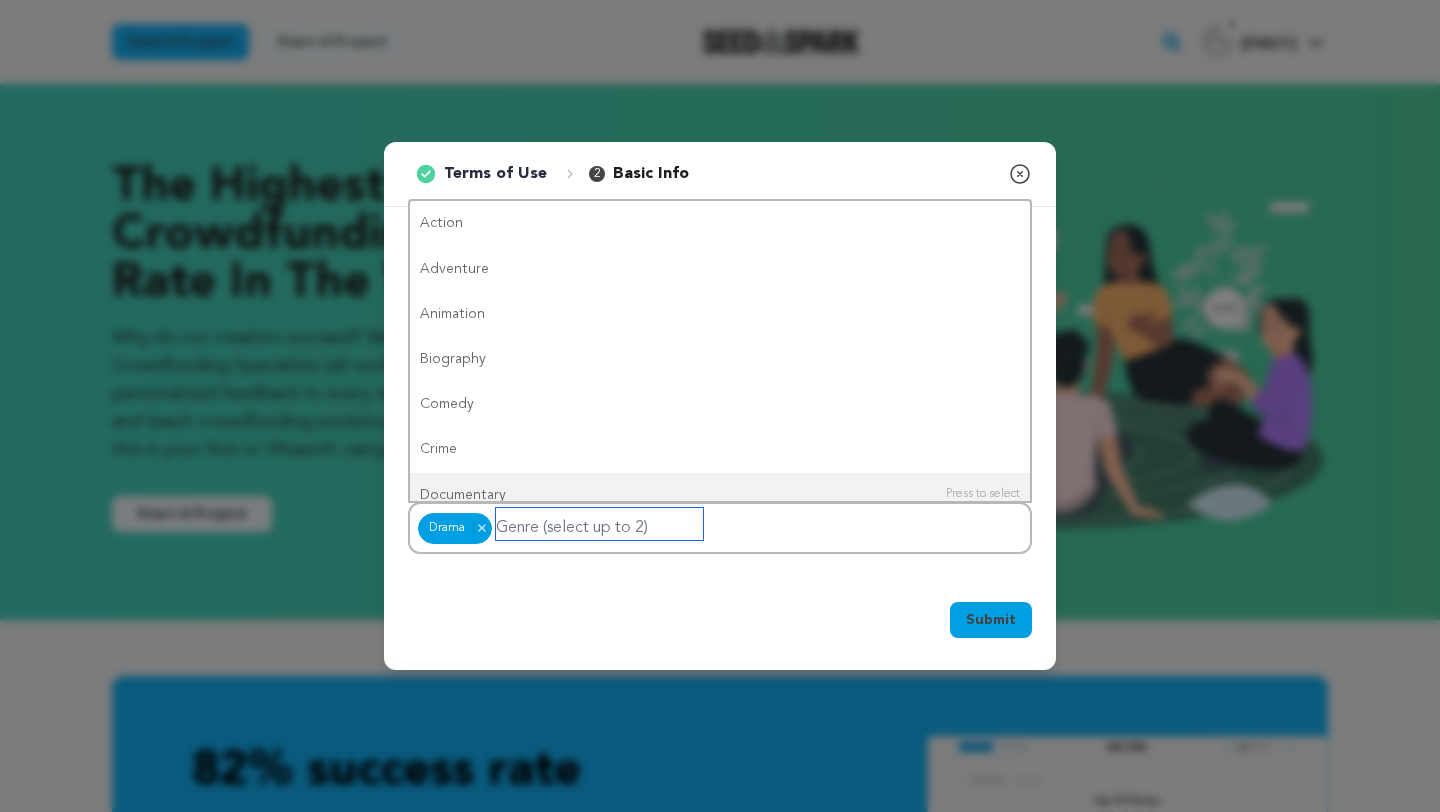 click at bounding box center (599, 524) 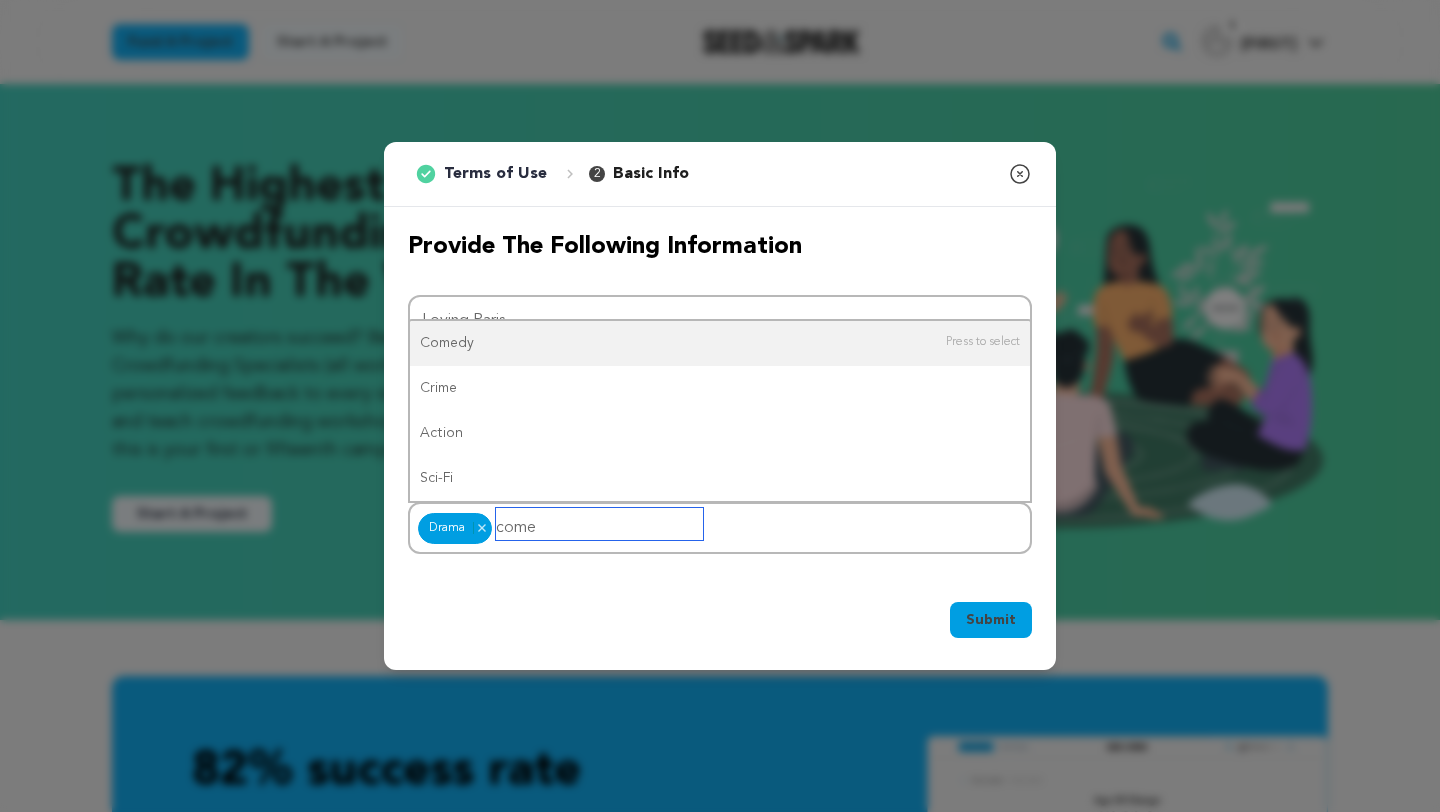 type on "comed" 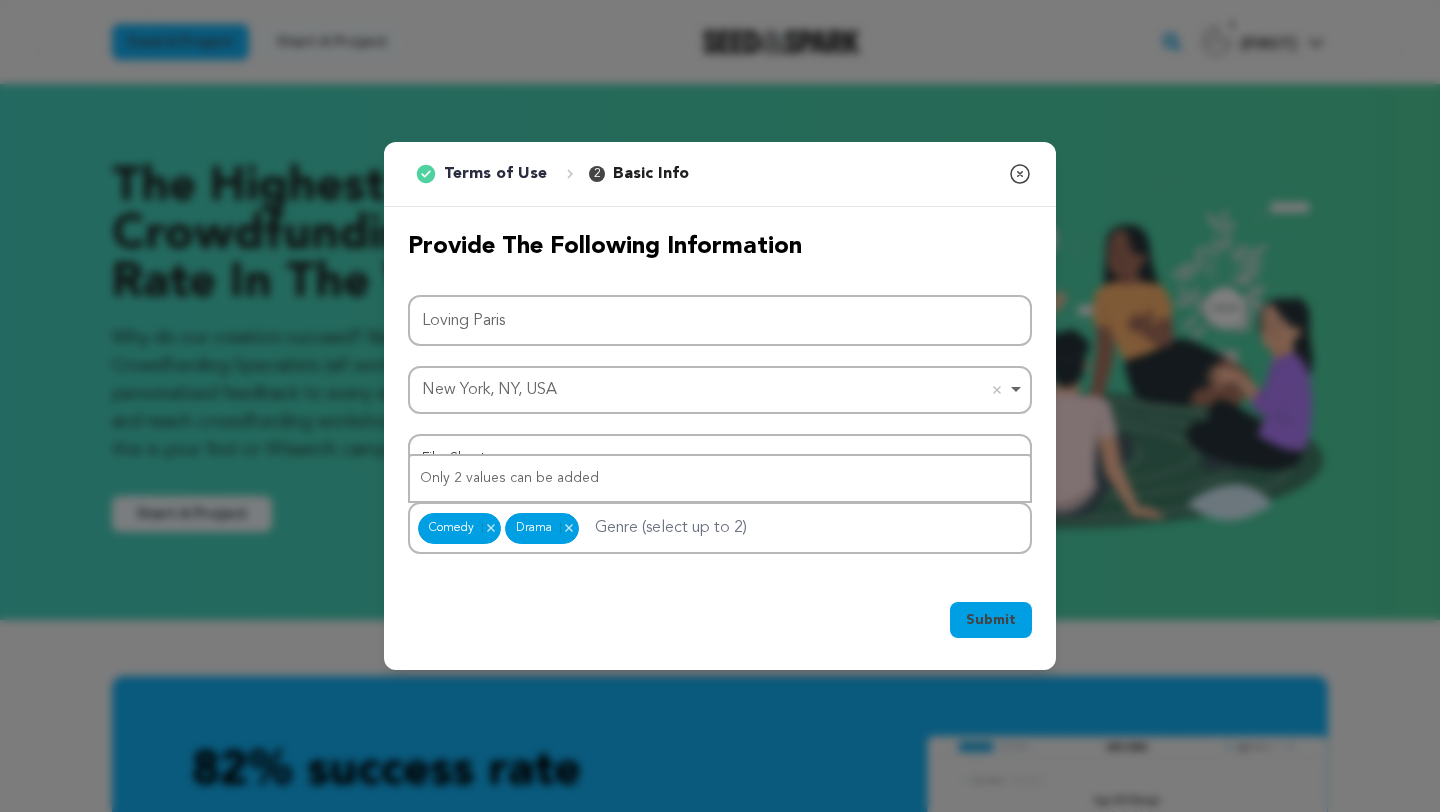 click on "Submit
Ok, Got it" at bounding box center (720, 624) 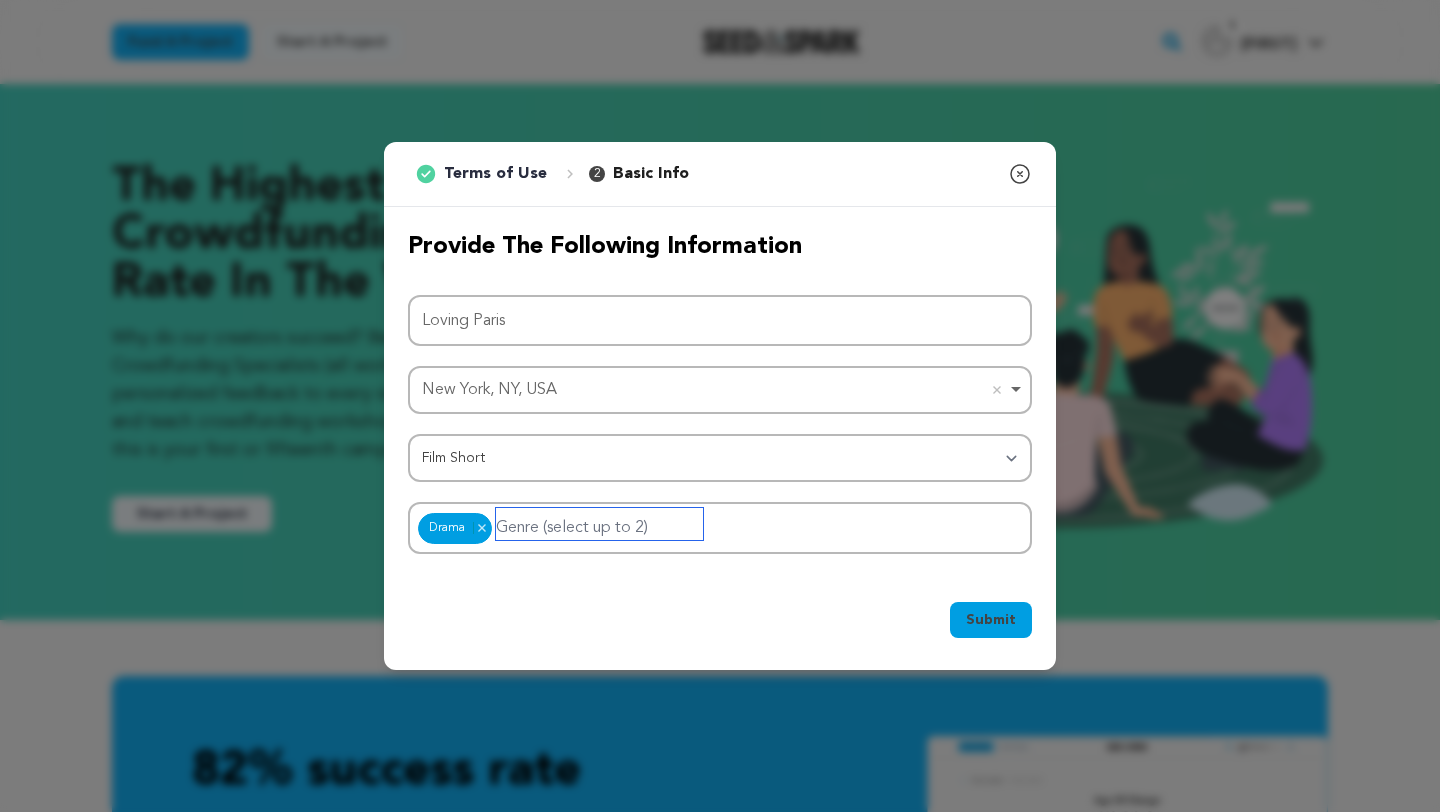 click at bounding box center (599, 524) 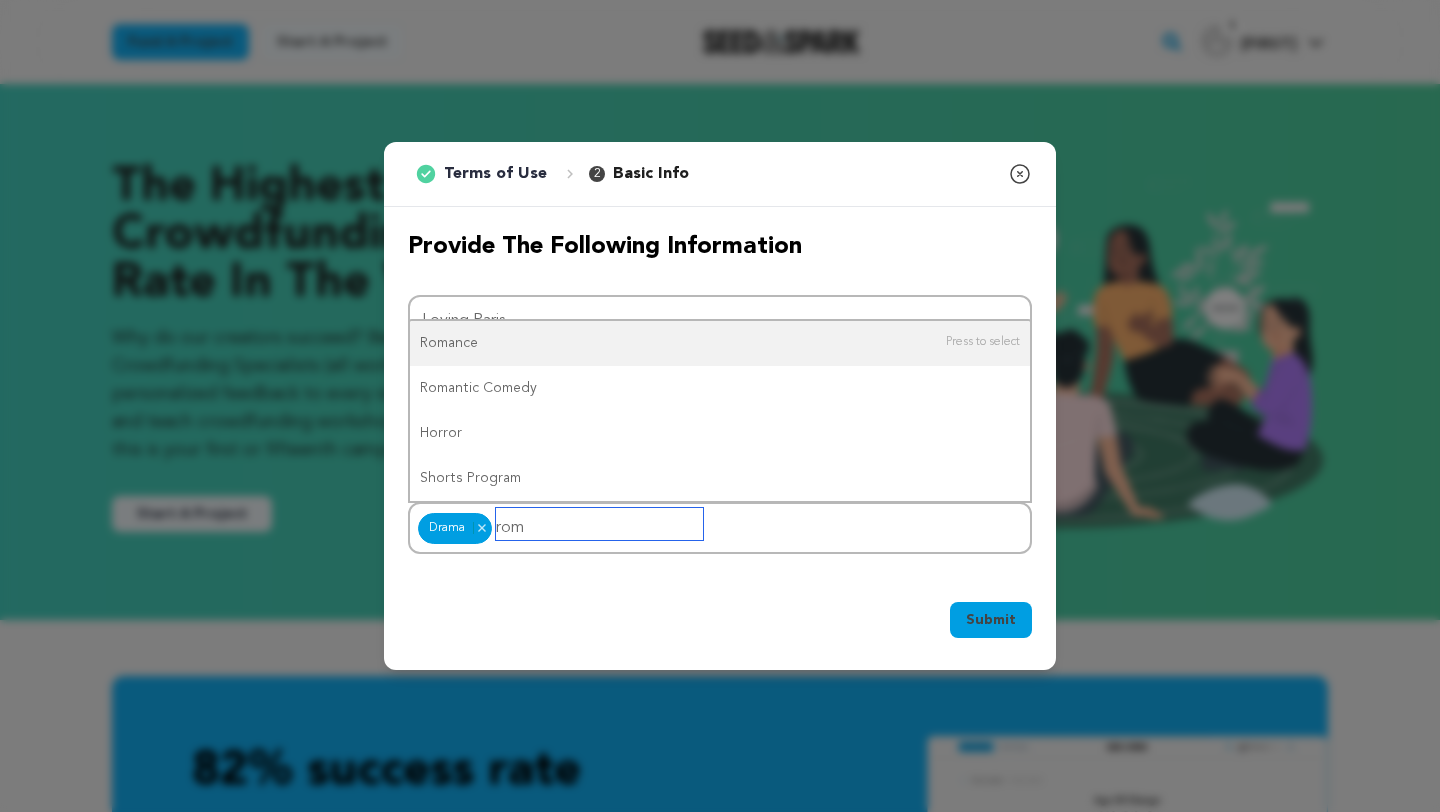 type on "roma" 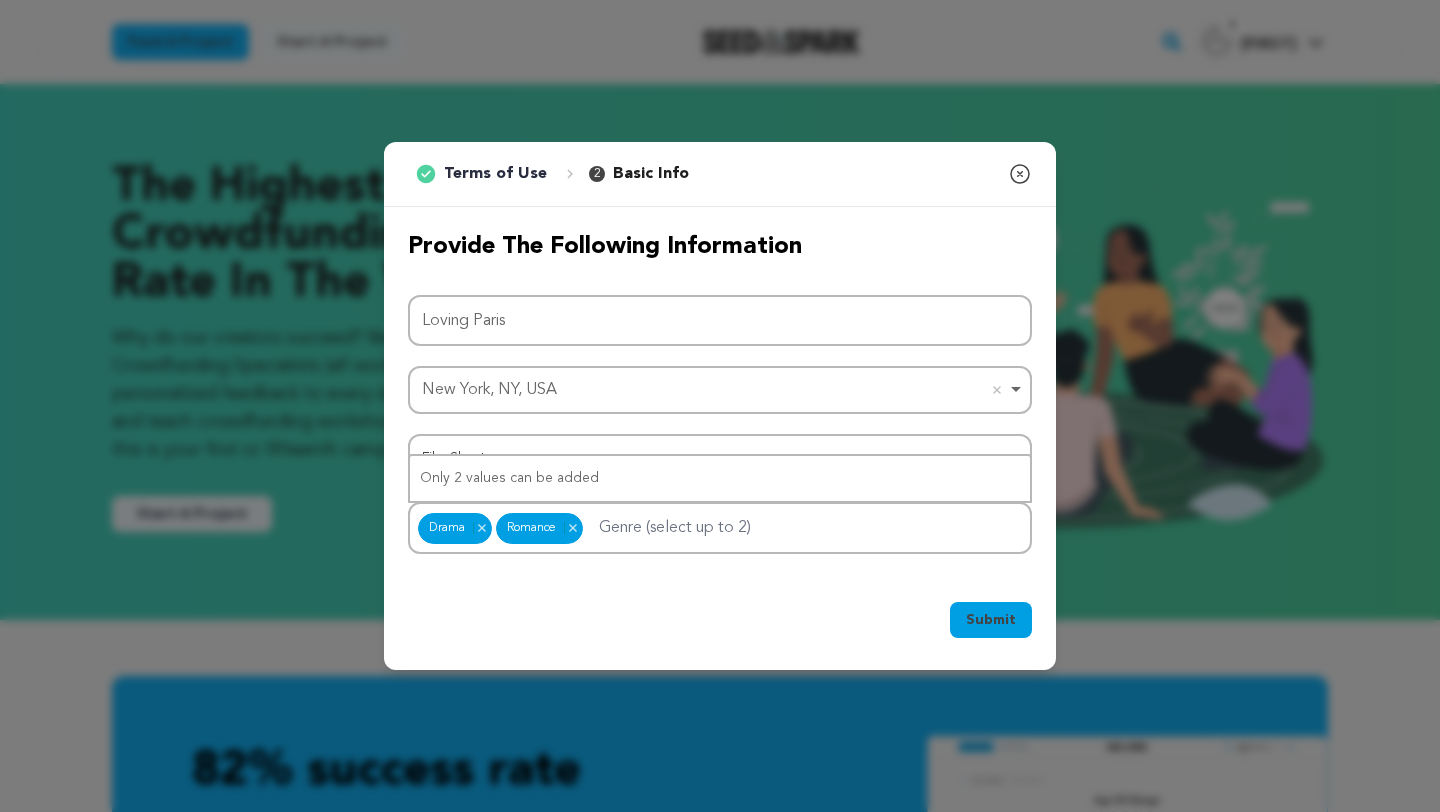 click on "Submit
Ok, Got it" at bounding box center [720, 624] 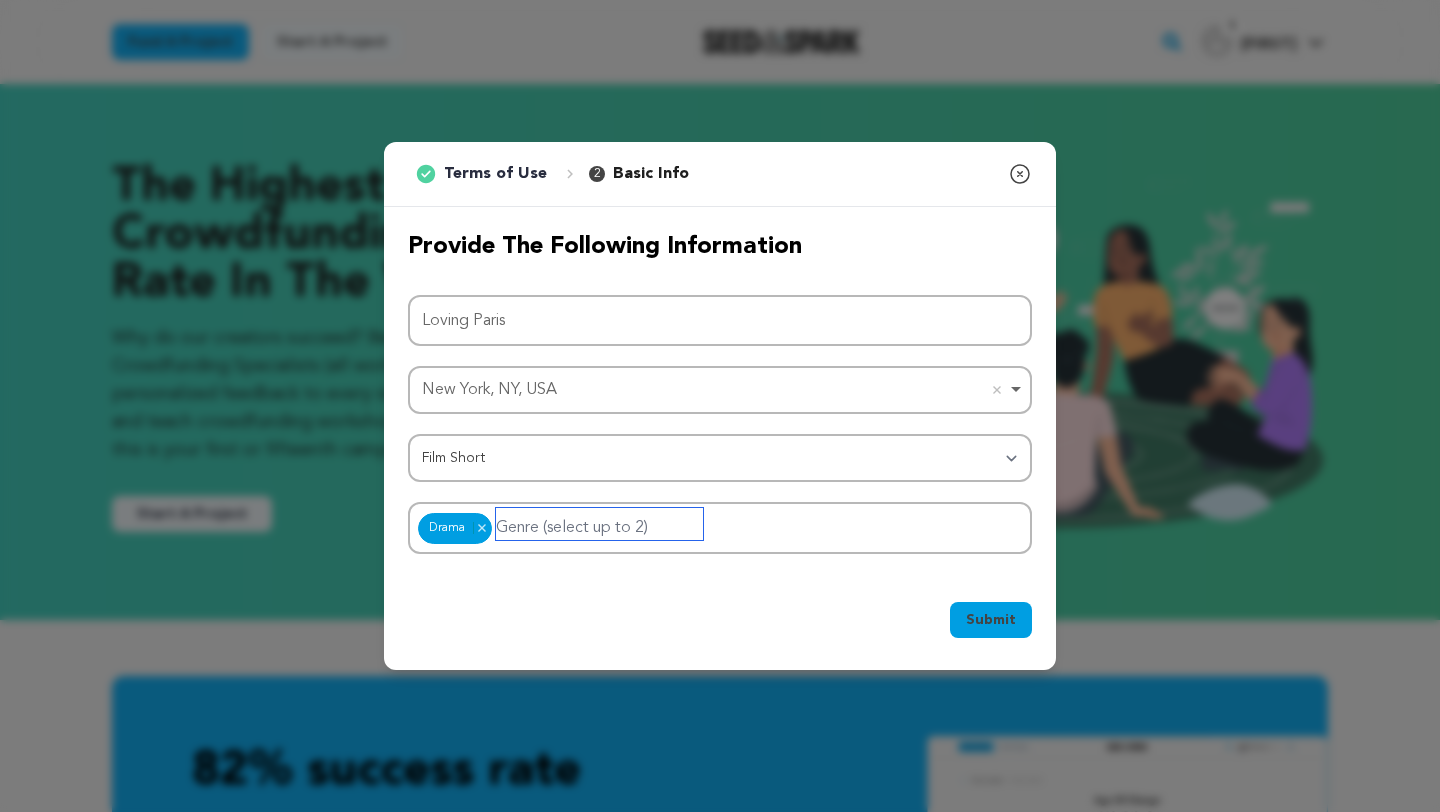 click at bounding box center [599, 524] 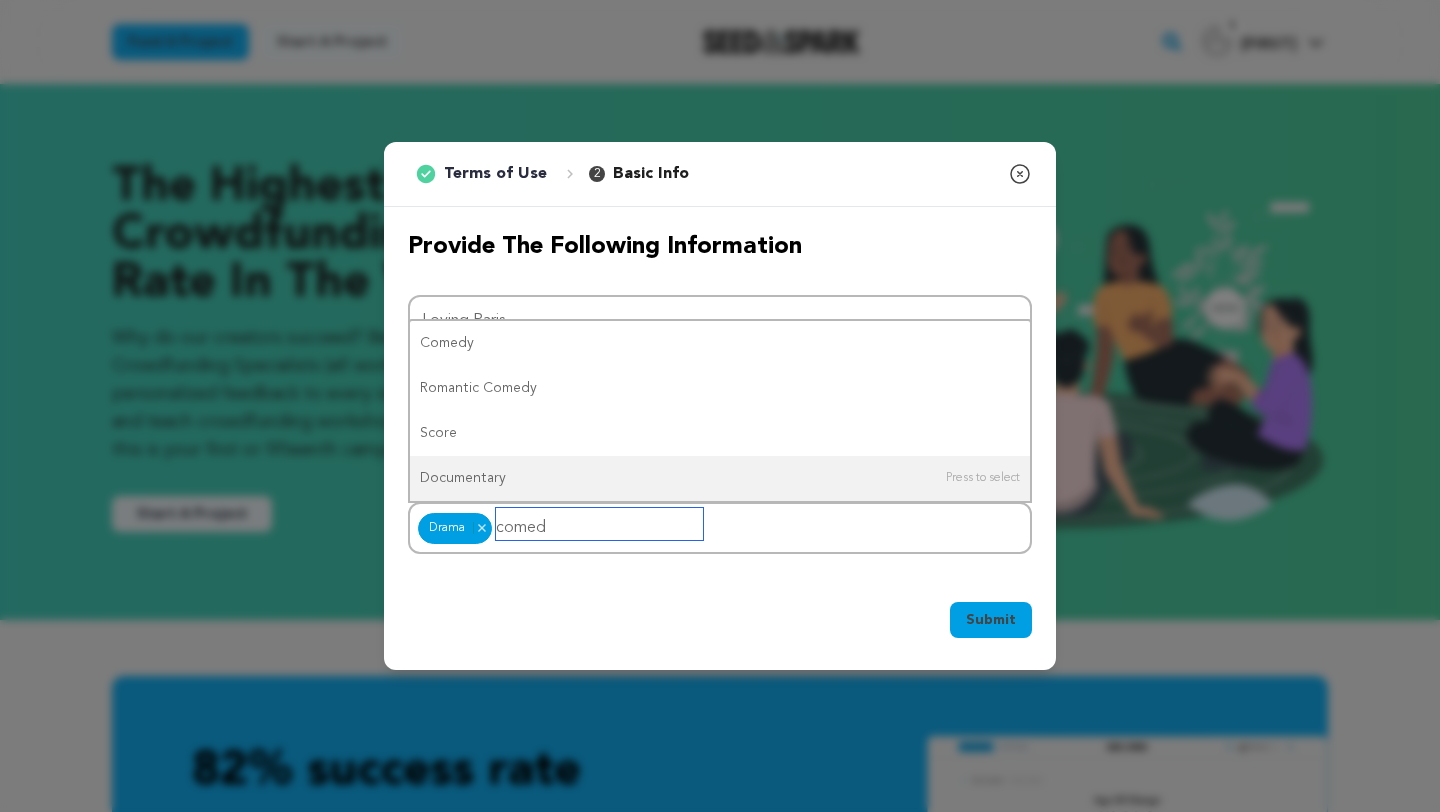 click on "comed" at bounding box center [599, 524] 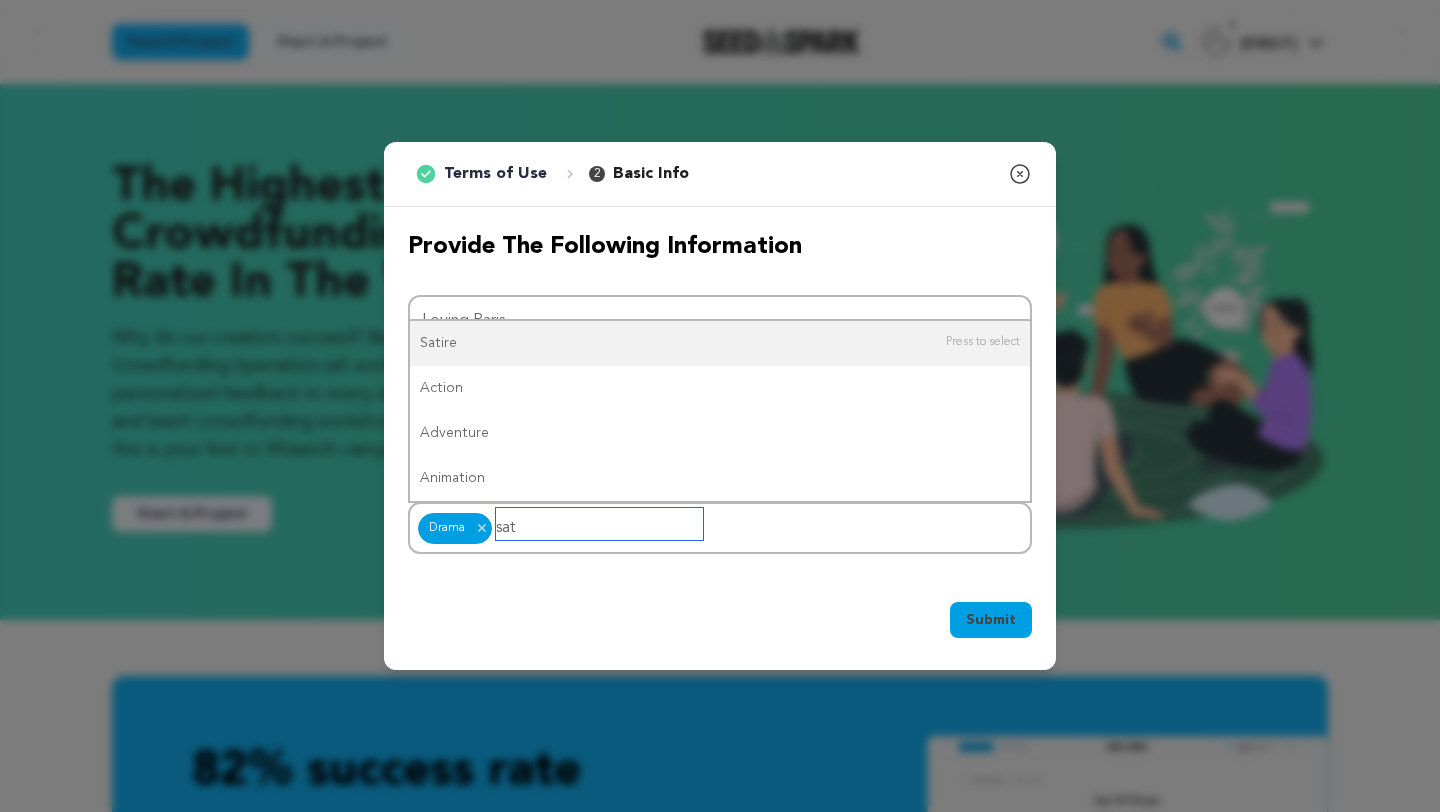 type on "satt" 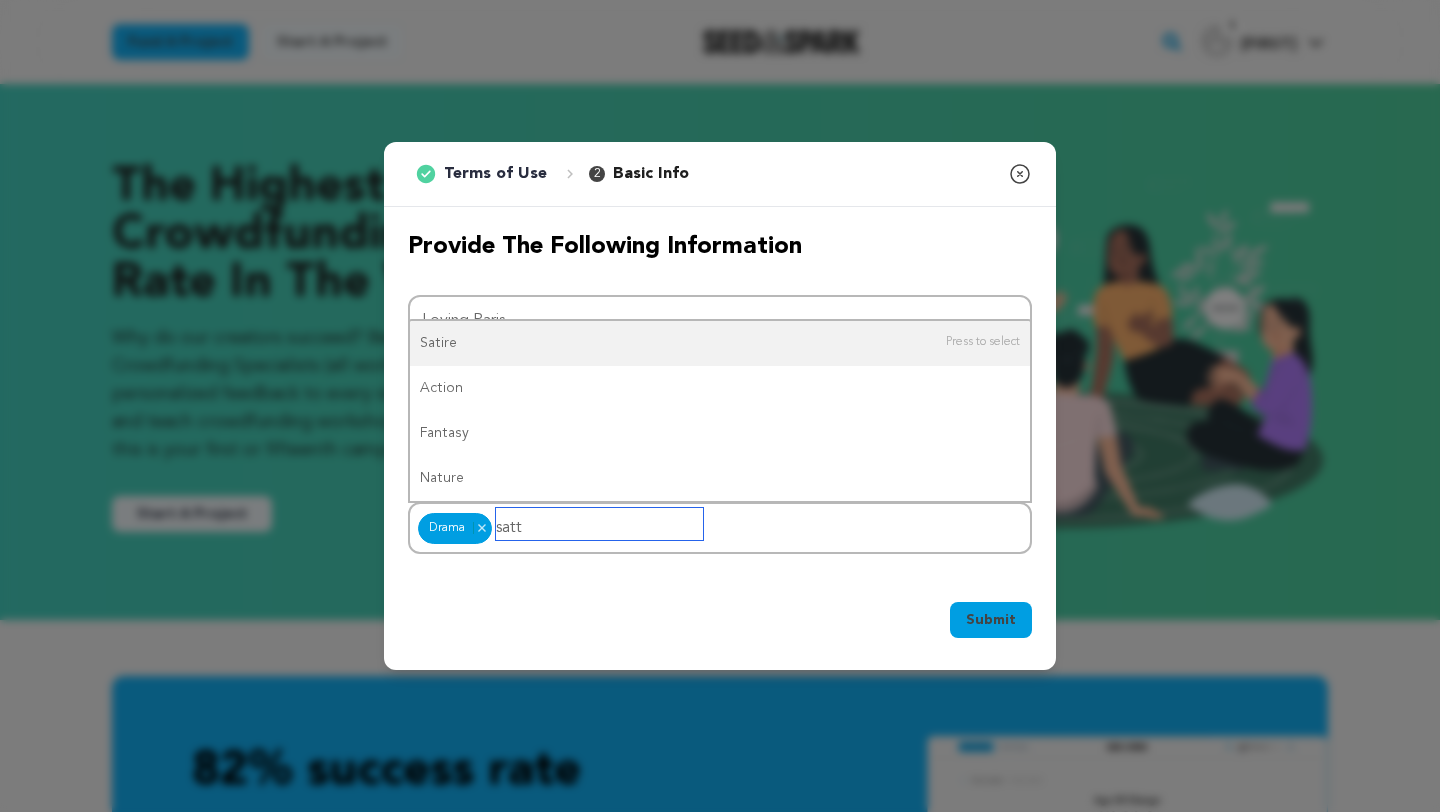 type 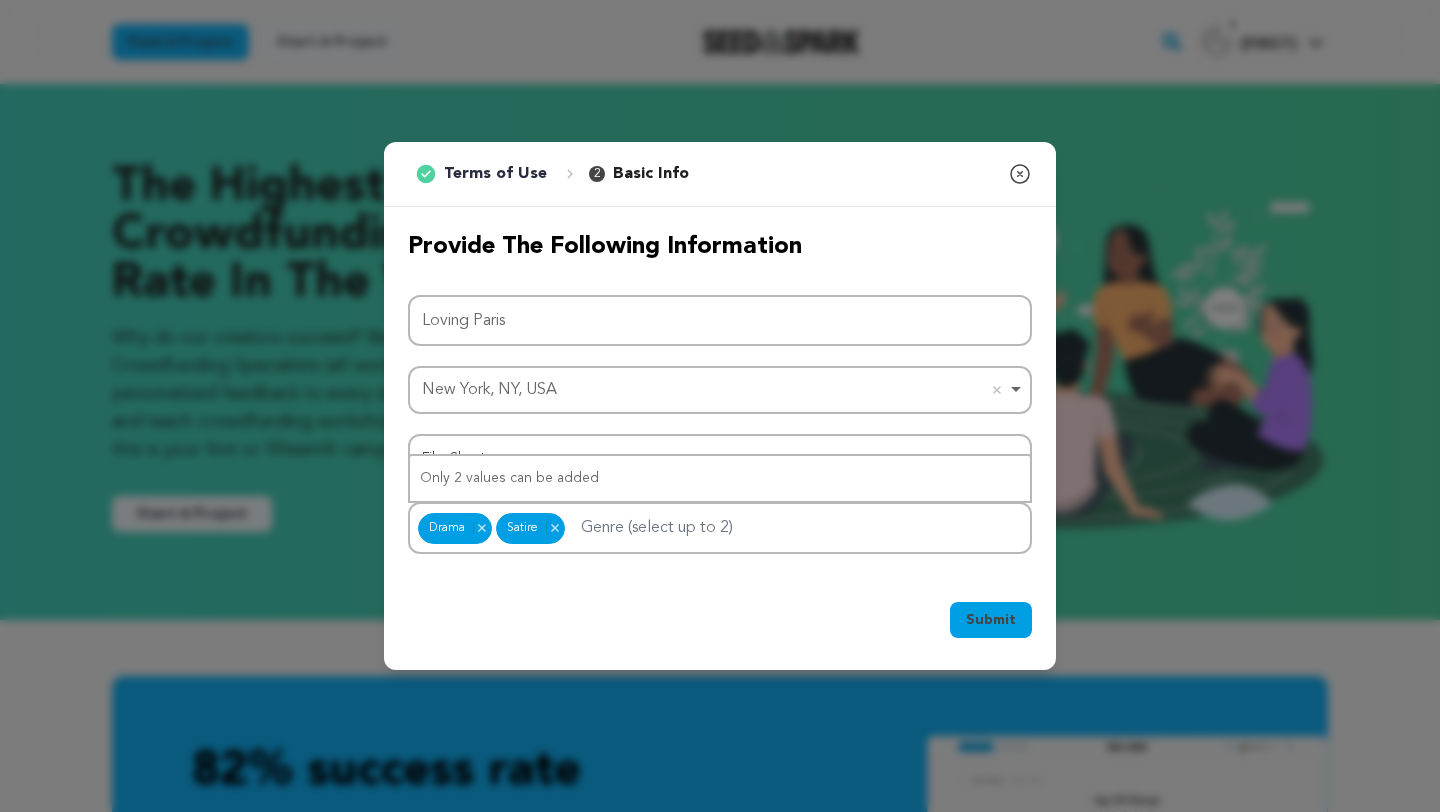 click on "Submit
Ok, Got it" at bounding box center [720, 624] 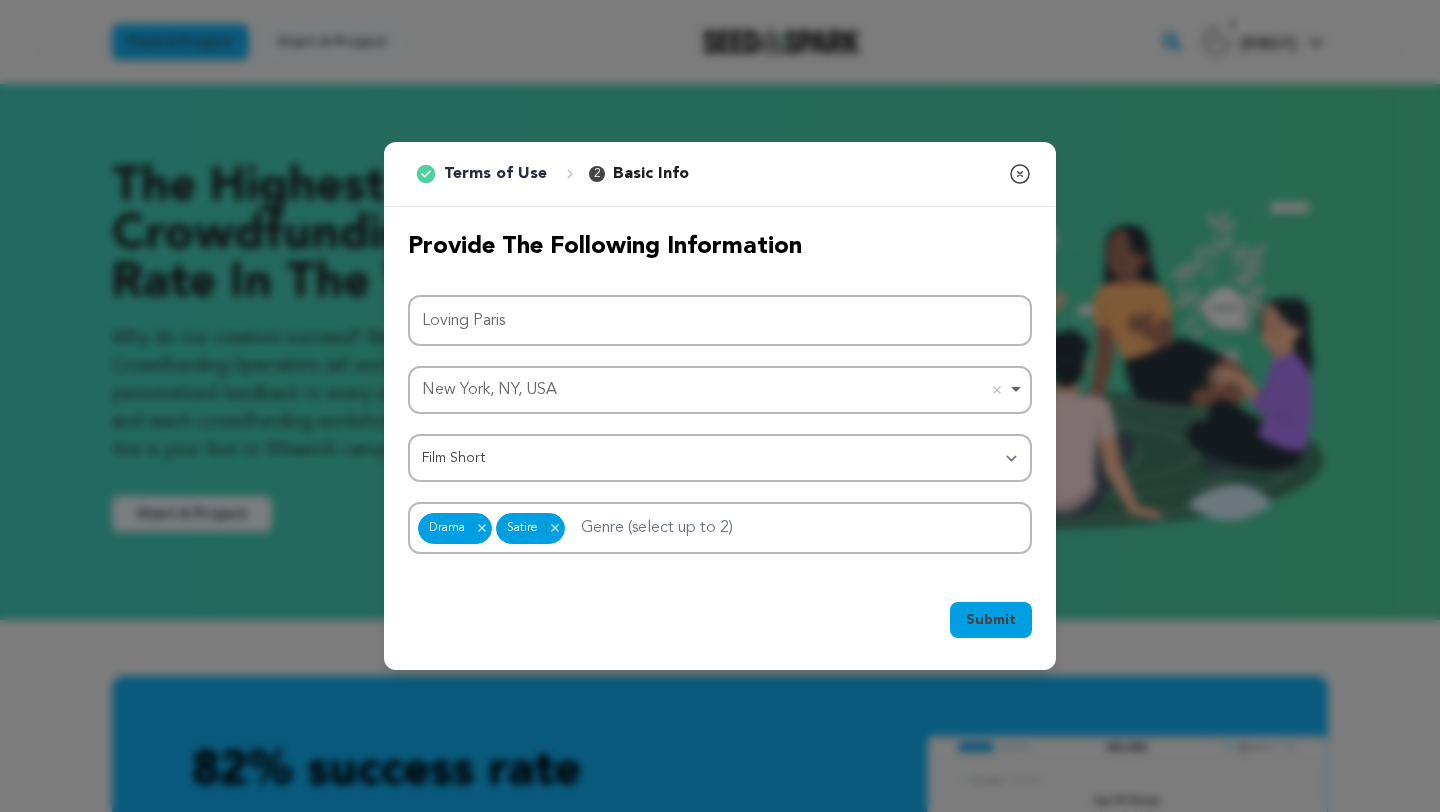 click on "Submit" at bounding box center (991, 620) 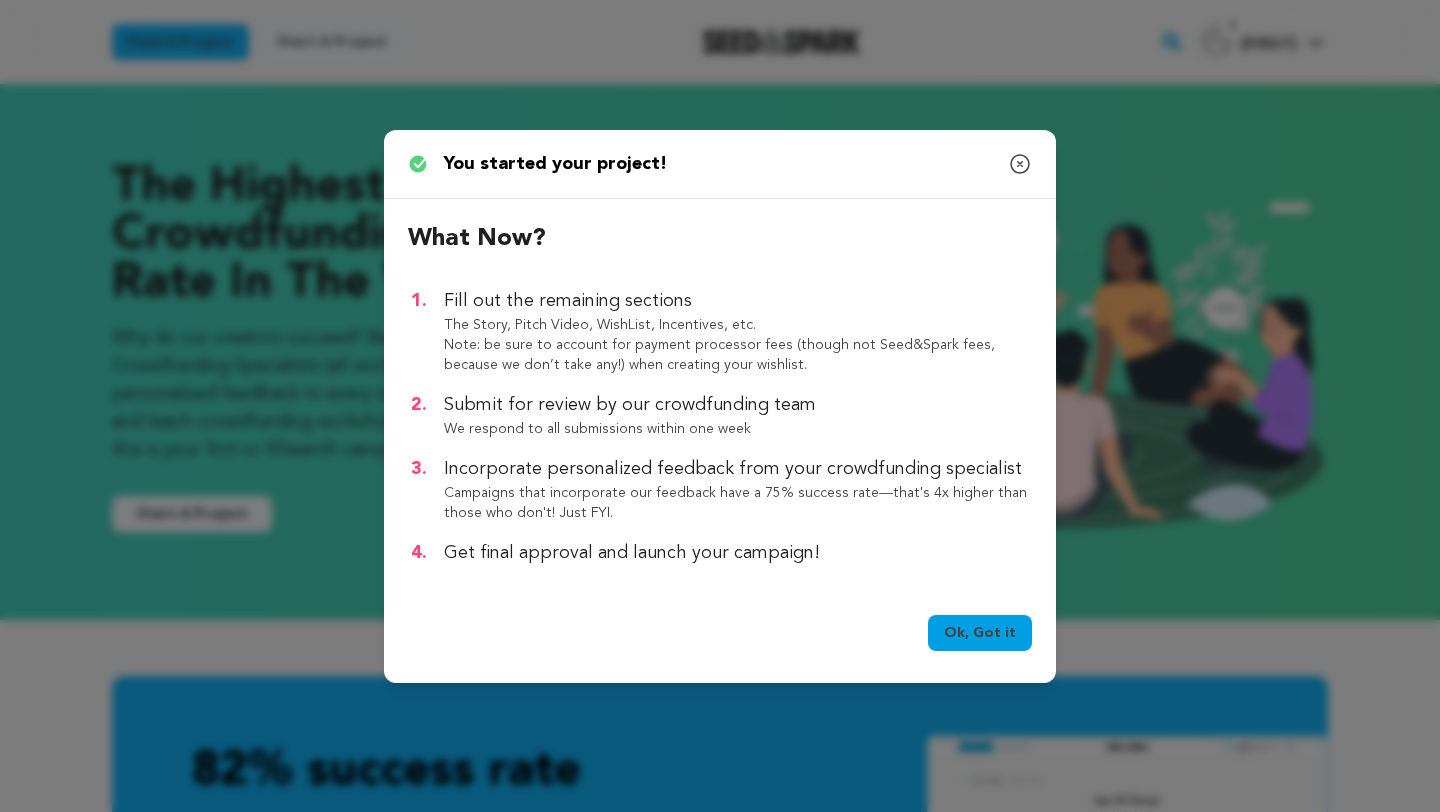 click on "Ok, Got it" at bounding box center [980, 633] 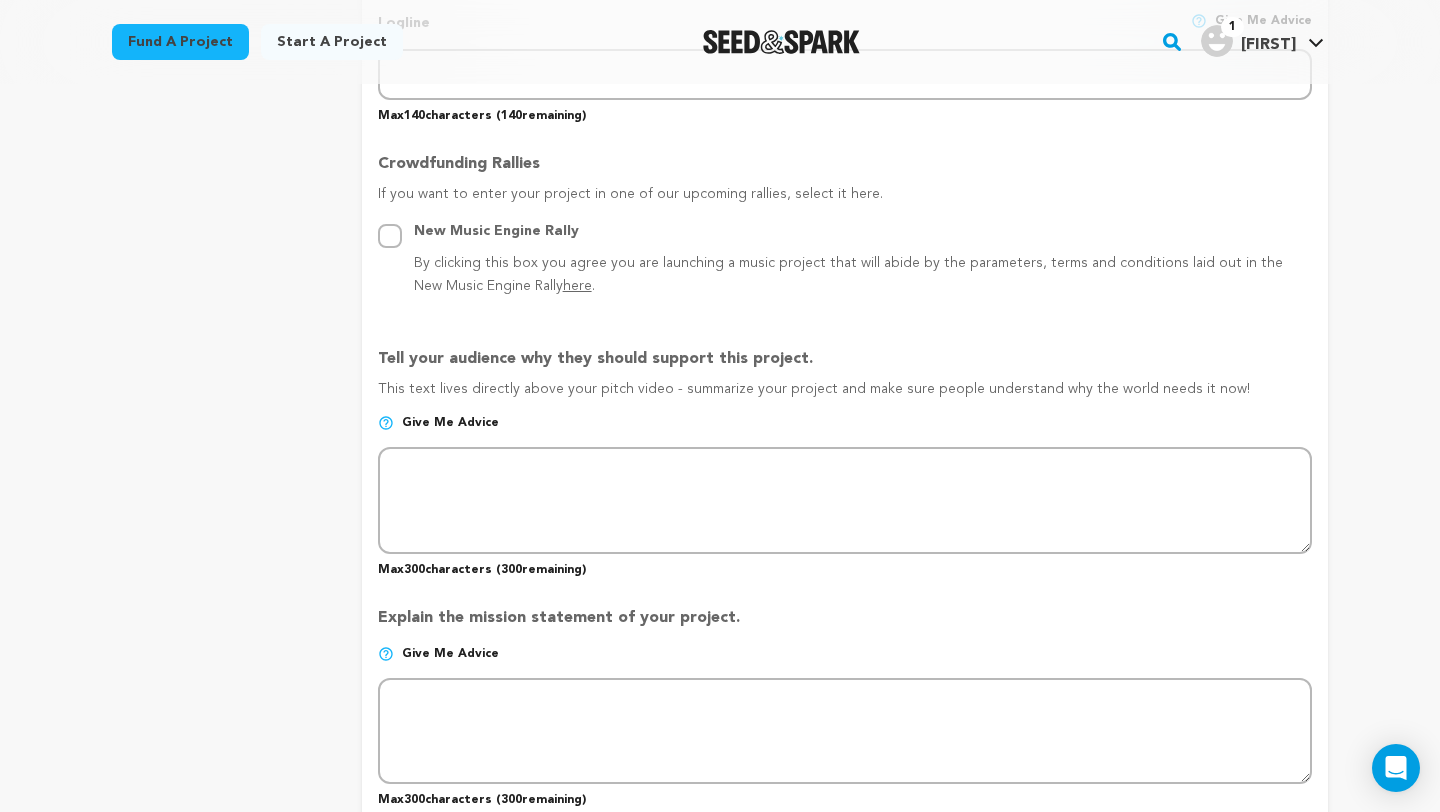 scroll, scrollTop: 1037, scrollLeft: 0, axis: vertical 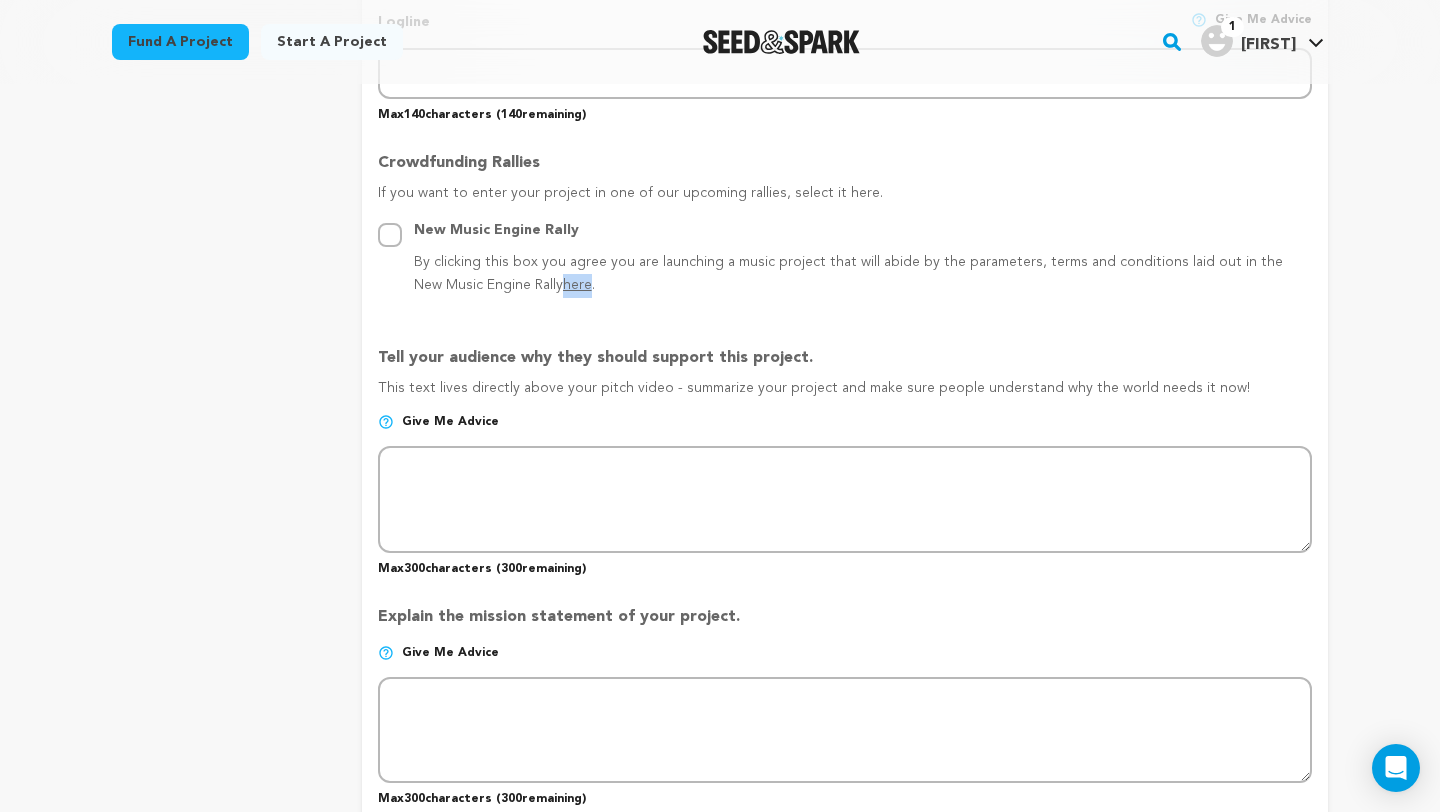 click on "Project Title
Project Name
[TEXT]
Project URL
[TEXT]
Project URL
[TEXT]
seedandspark.com/fund/[TEXT]
Private Preview Link
(Copy Link)
Copy private preview link
[TEXT]" at bounding box center [845, 386] 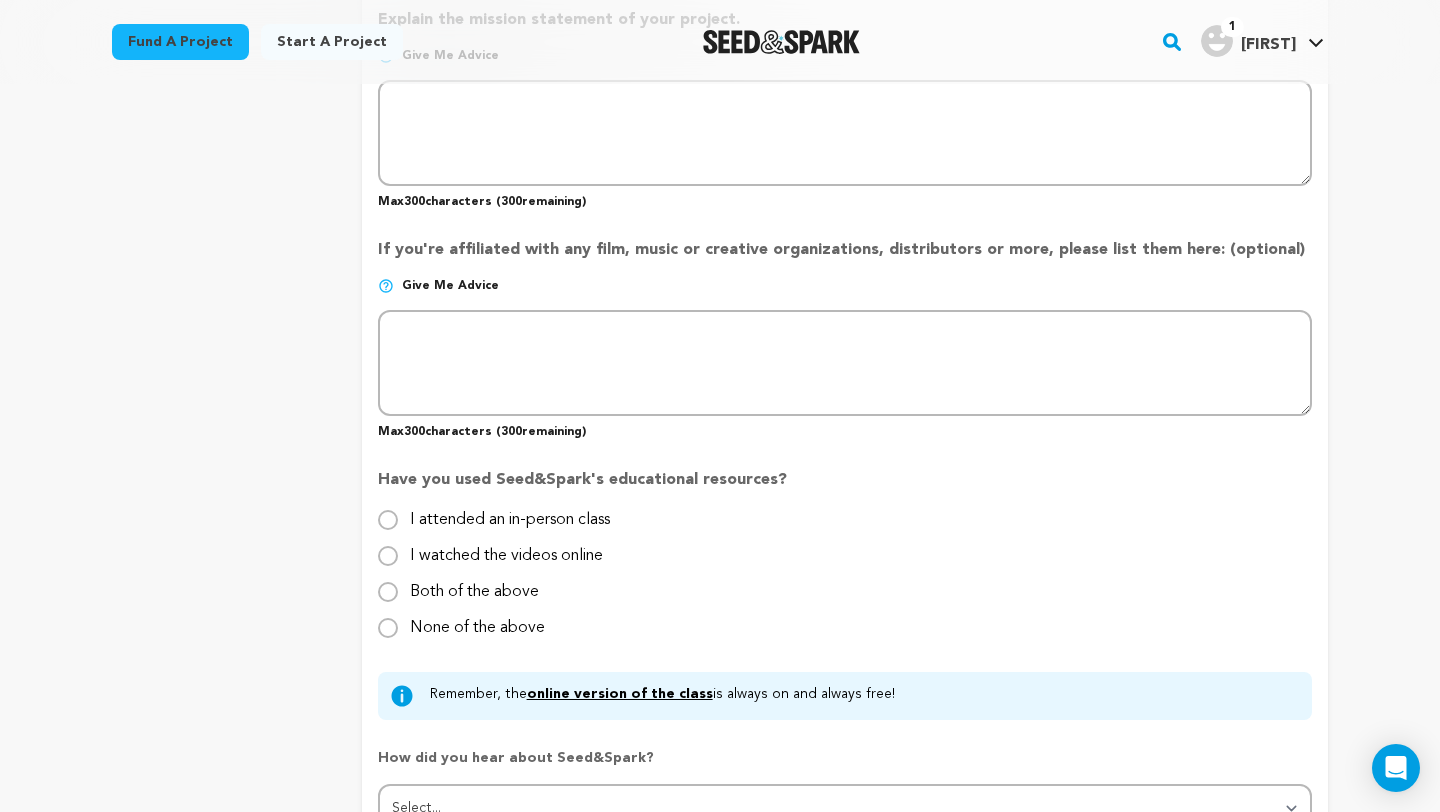 scroll, scrollTop: 1658, scrollLeft: 0, axis: vertical 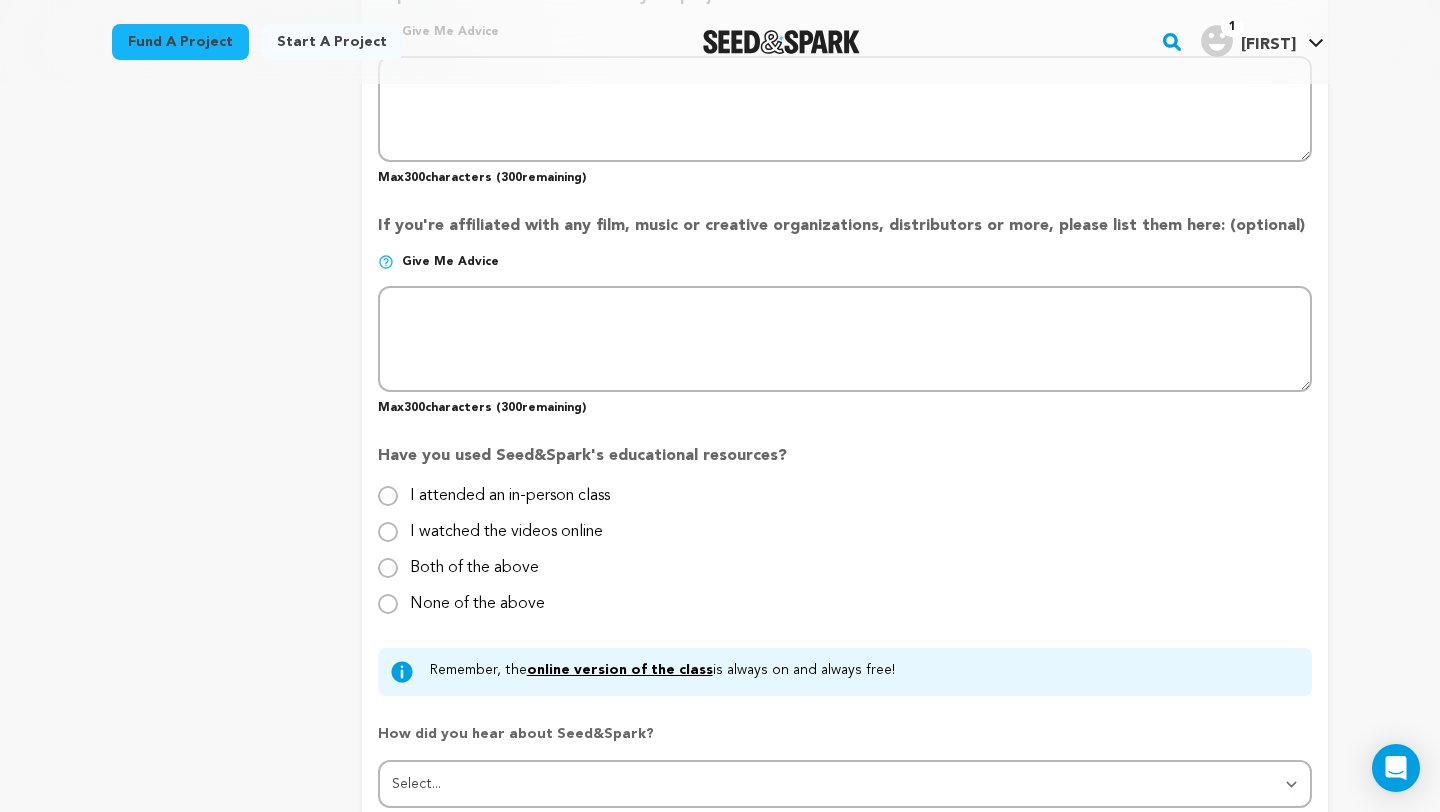 click on "None of the above" at bounding box center (477, 596) 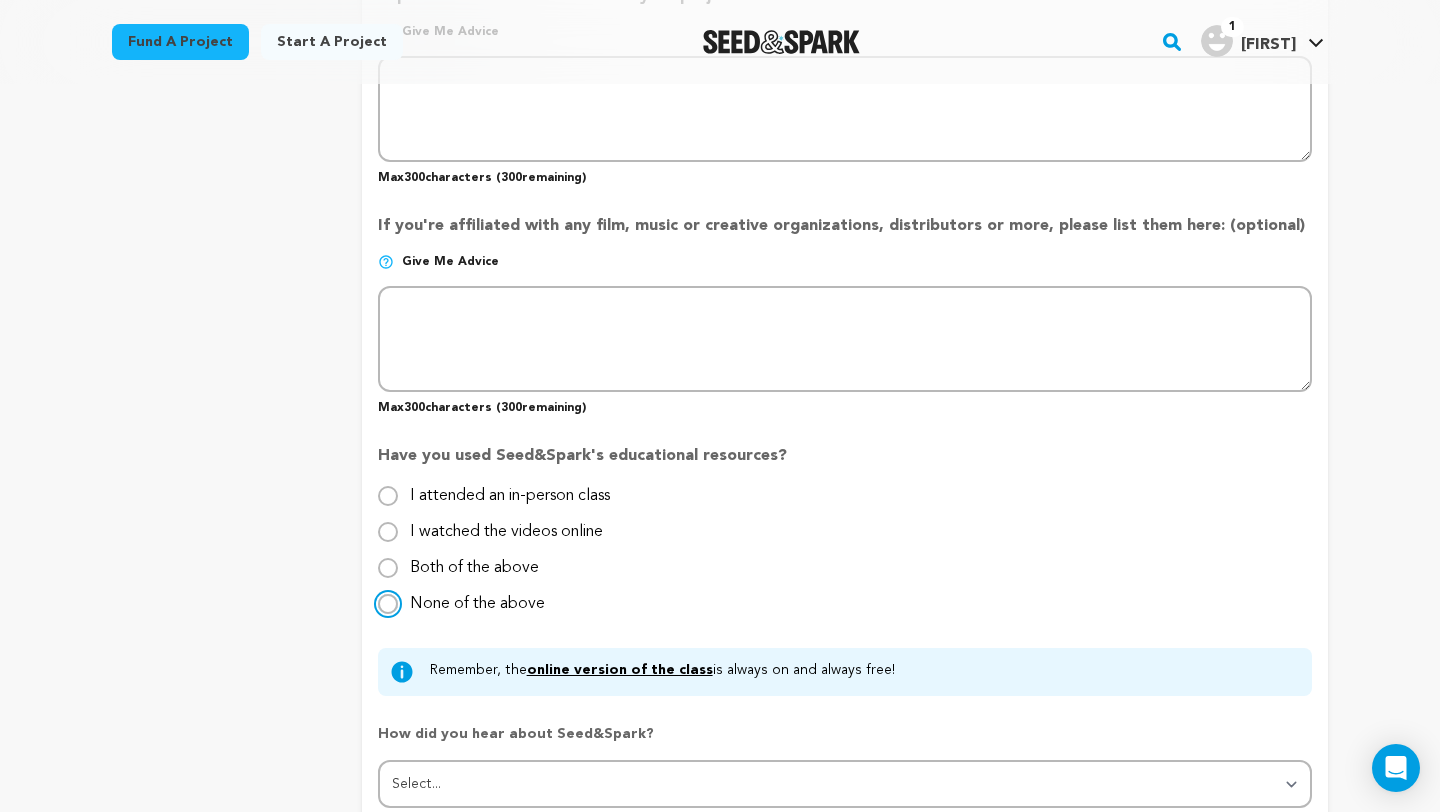 click on "None of the above" at bounding box center (388, 604) 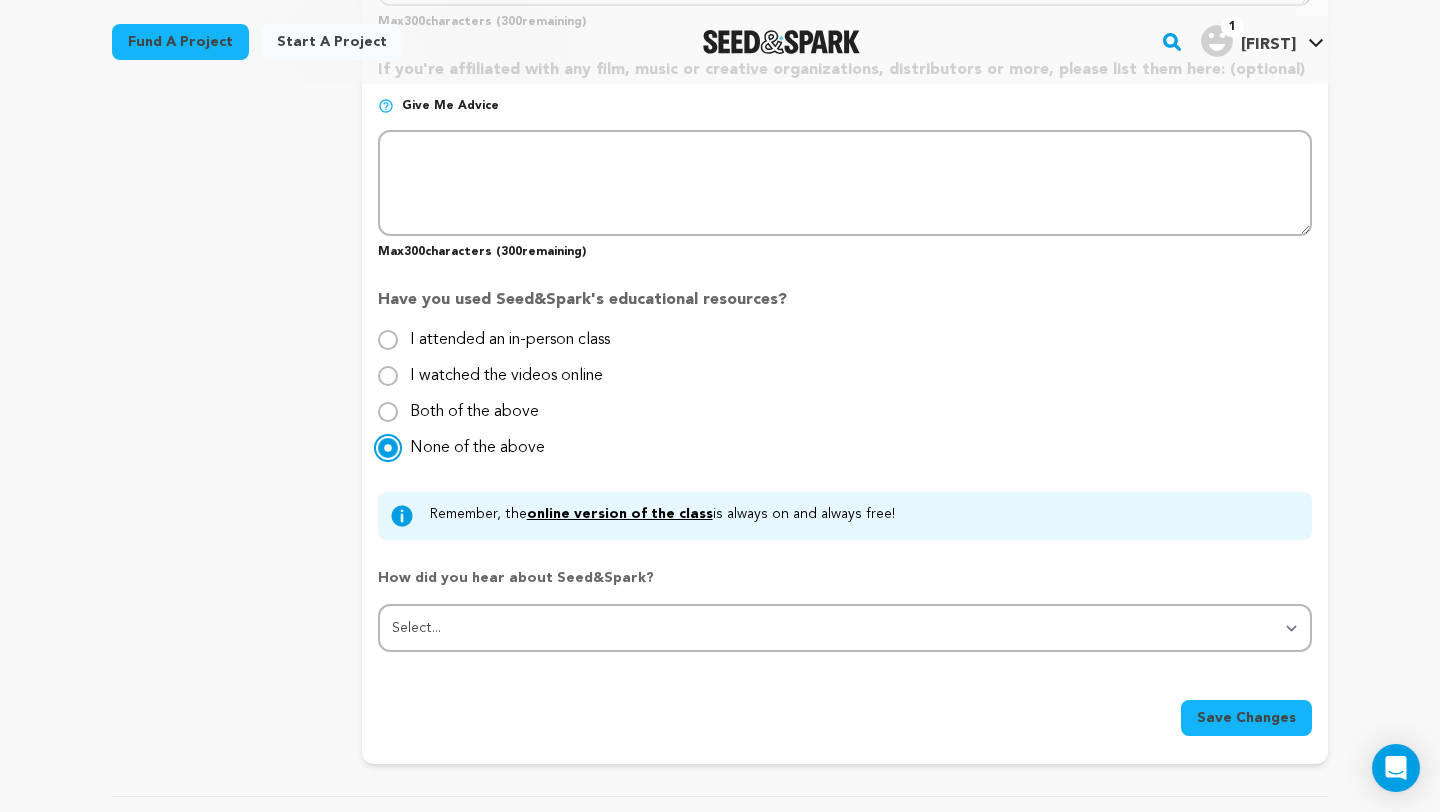 scroll, scrollTop: 1842, scrollLeft: 0, axis: vertical 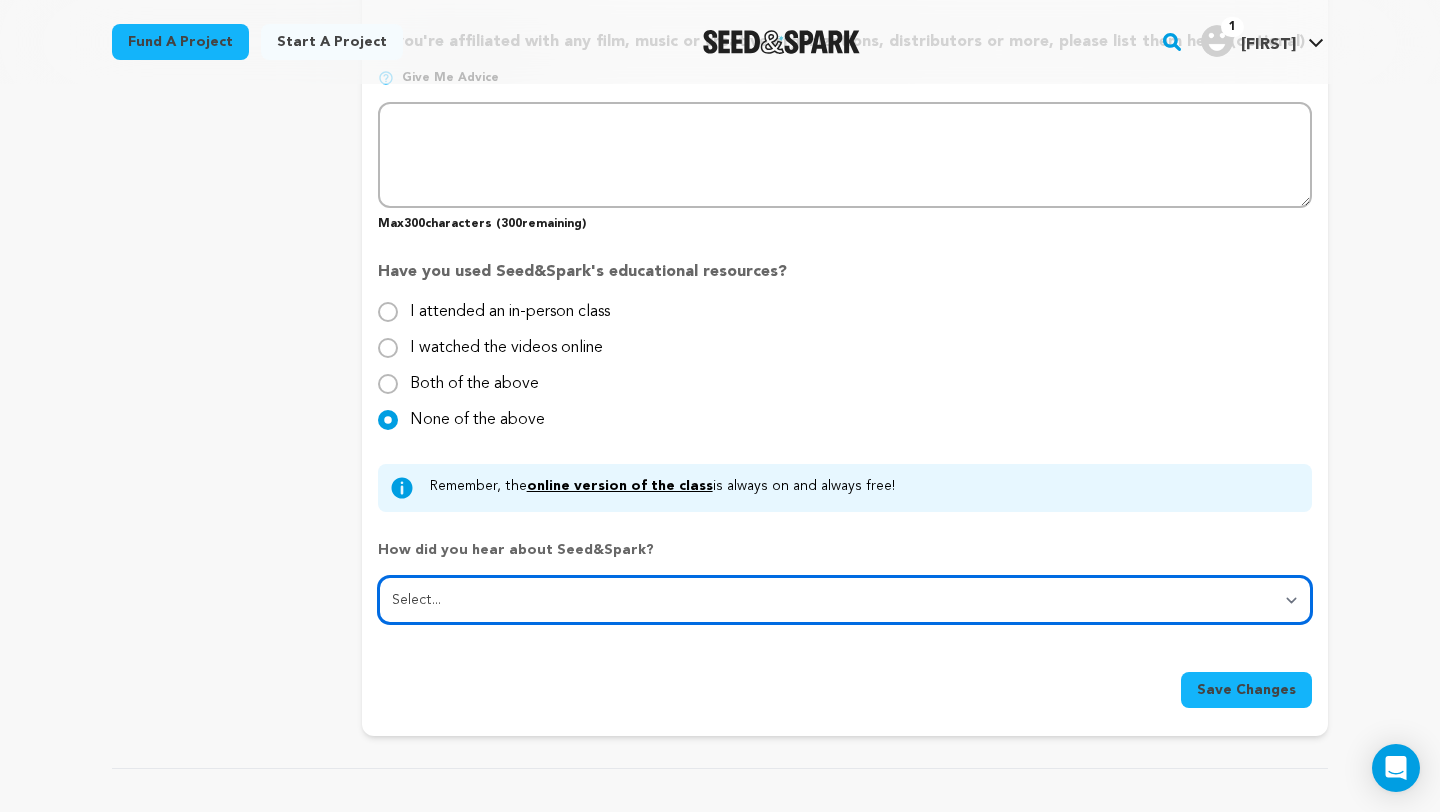 click on "Select...
From a friend Social media Film festival or film organization Took an in-person class Online search Article or podcast Email Other" at bounding box center (845, 600) 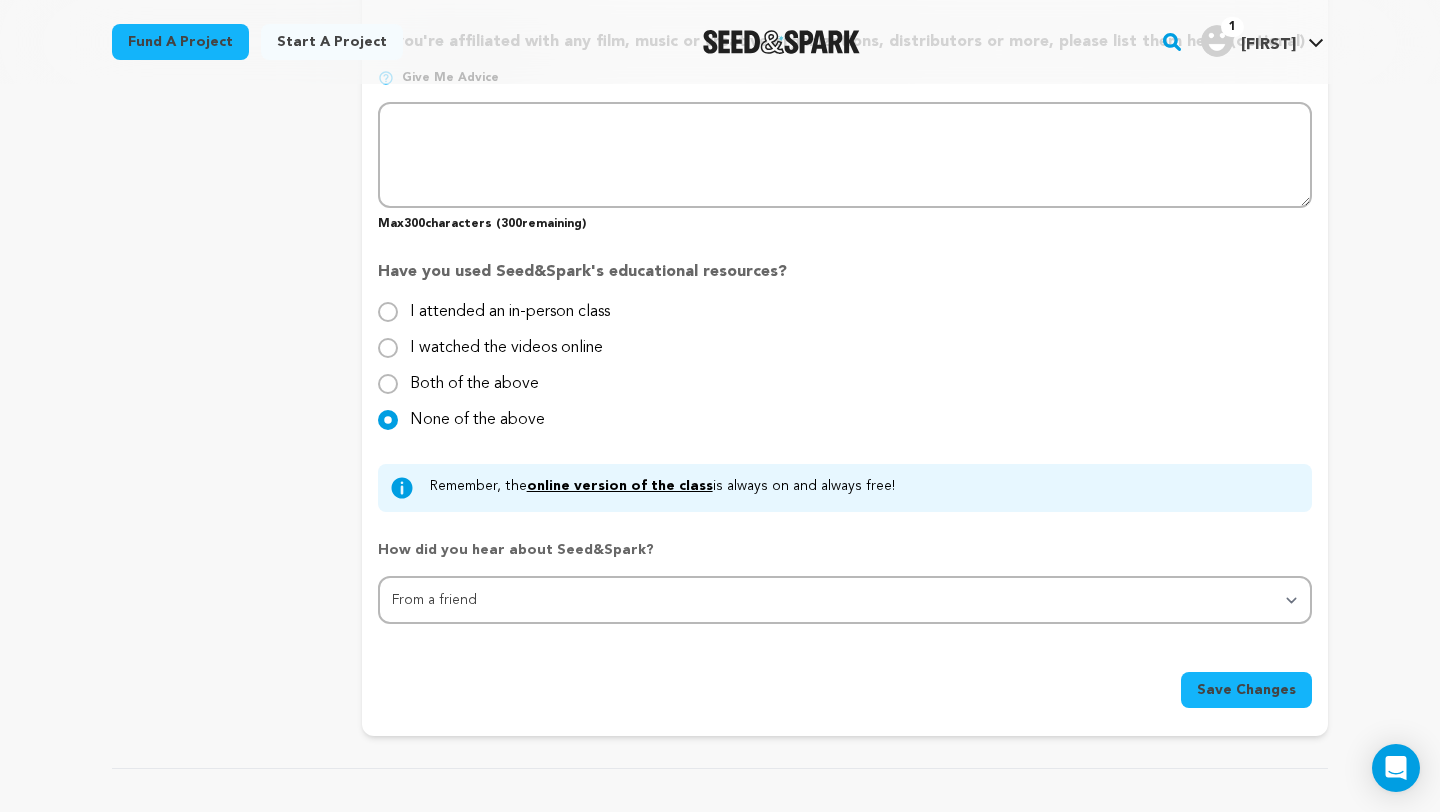 click on "Project Title
Project Name
[TEXT]
Project URL
[TEXT]
Project URL
[TEXT]
seedandspark.com/fund/[TEXT]
Private Preview Link
(Copy Link)
Copy private preview link
[TEXT]" at bounding box center (845, -421) 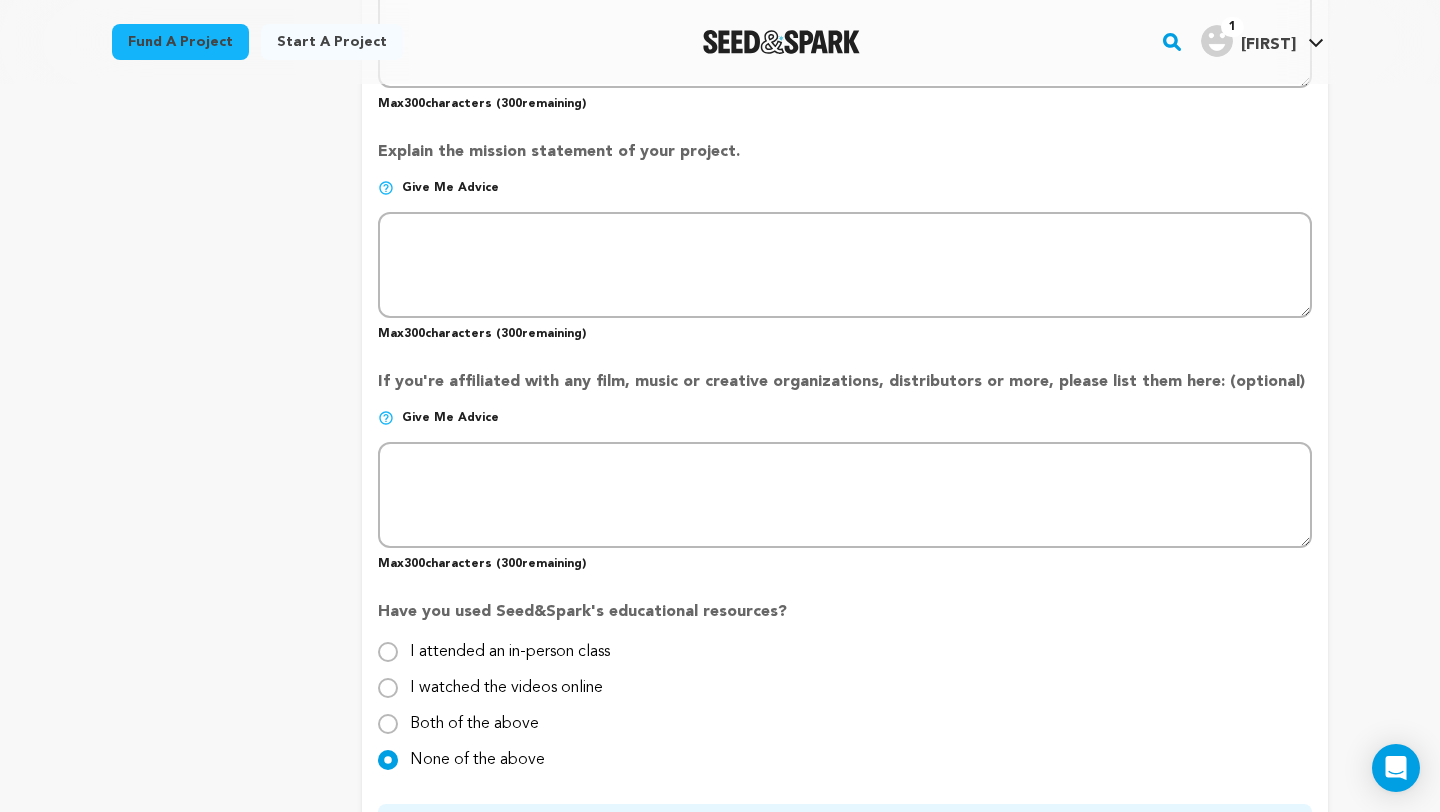 scroll, scrollTop: 1501, scrollLeft: 0, axis: vertical 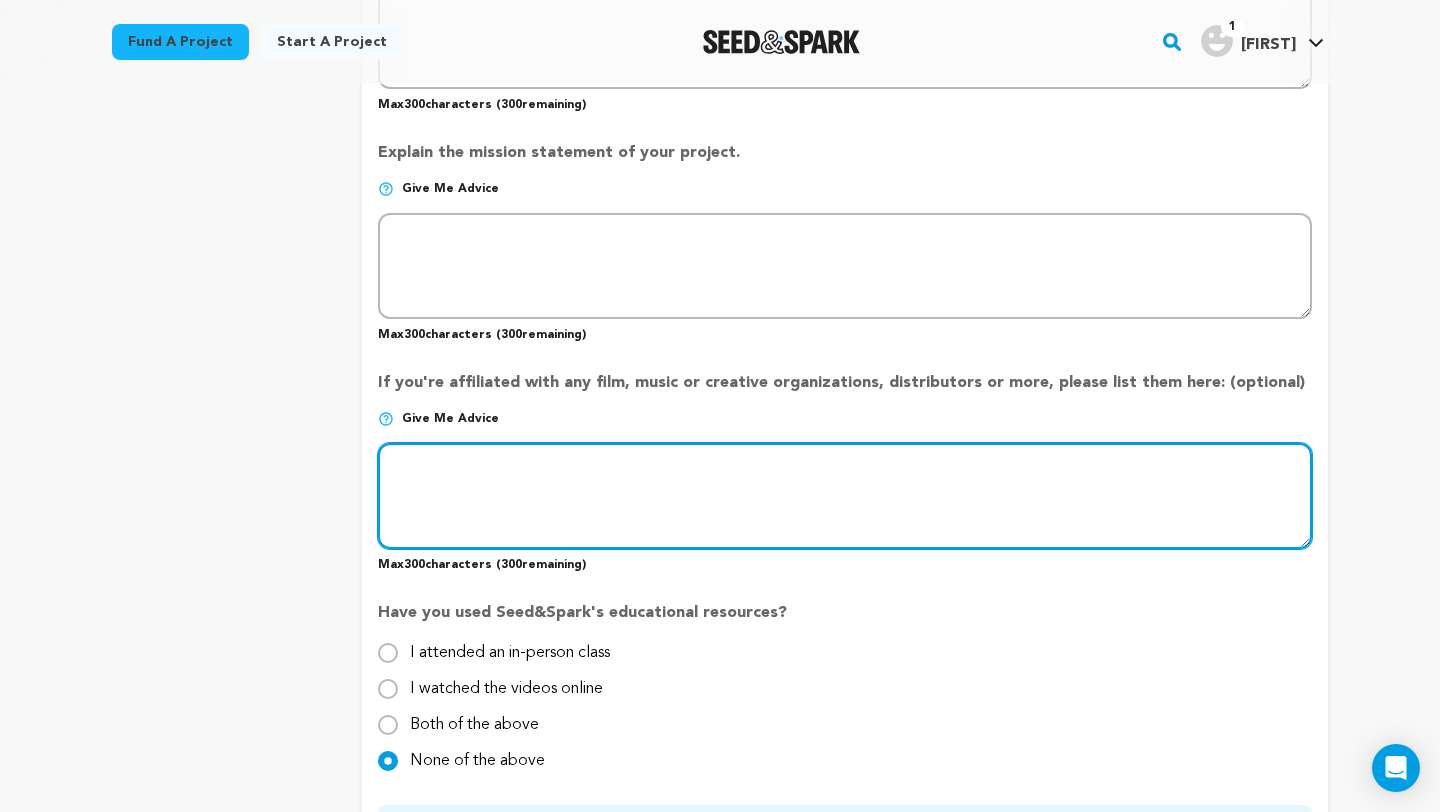 click at bounding box center [845, 496] 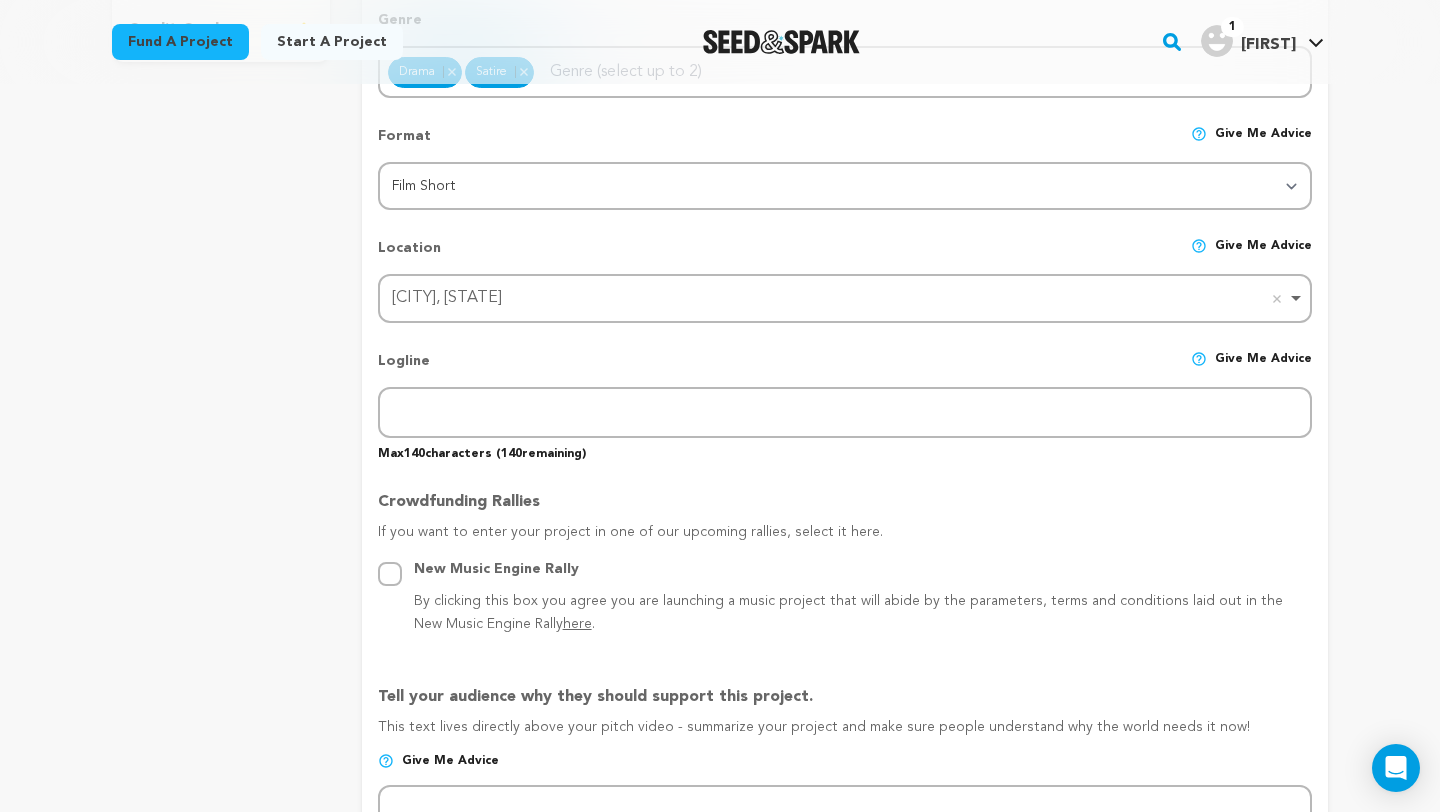scroll, scrollTop: 0, scrollLeft: 0, axis: both 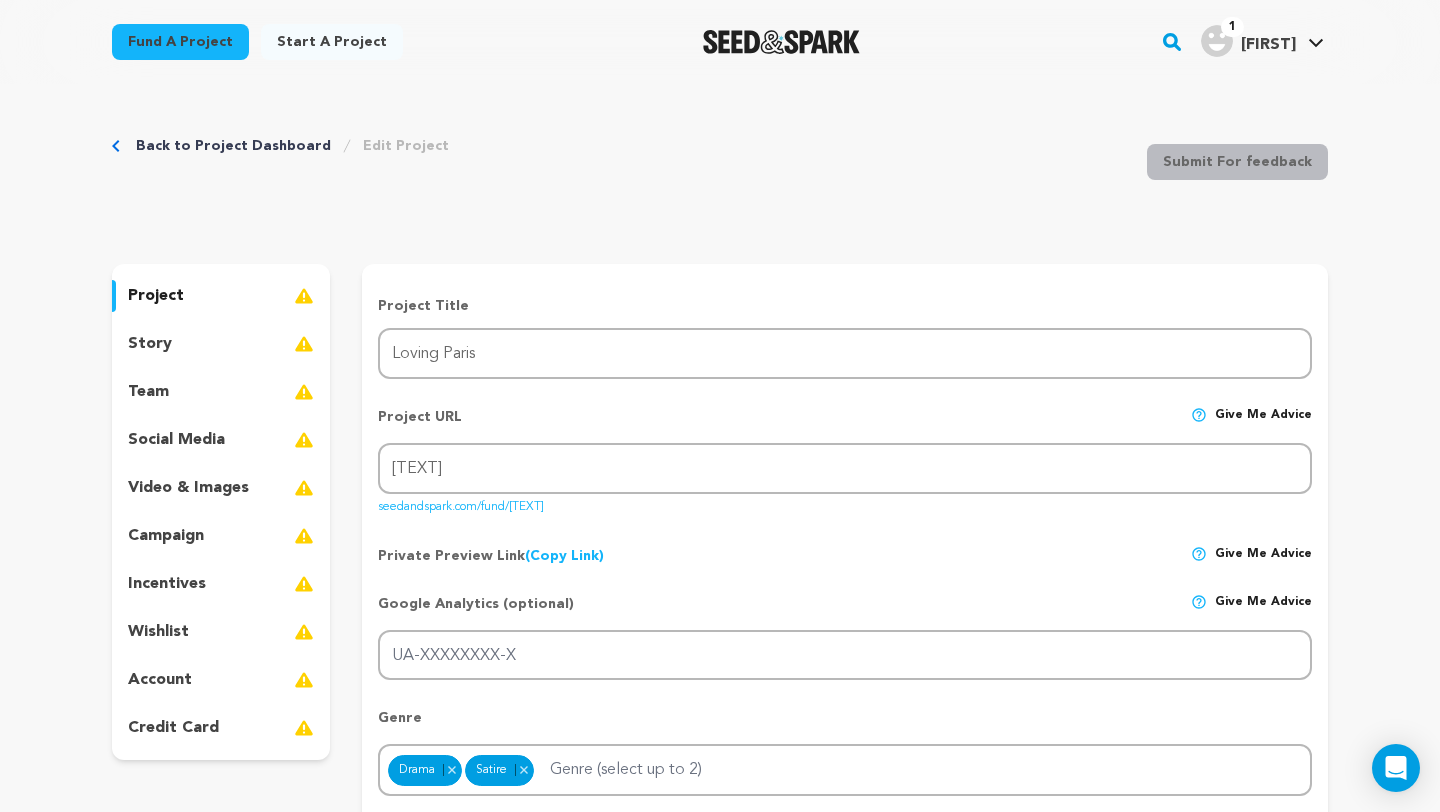 click on "Back to Project Dashboard
Edit Project
Submit For feedback
Submit For feedback
project
story" at bounding box center [720, 1459] 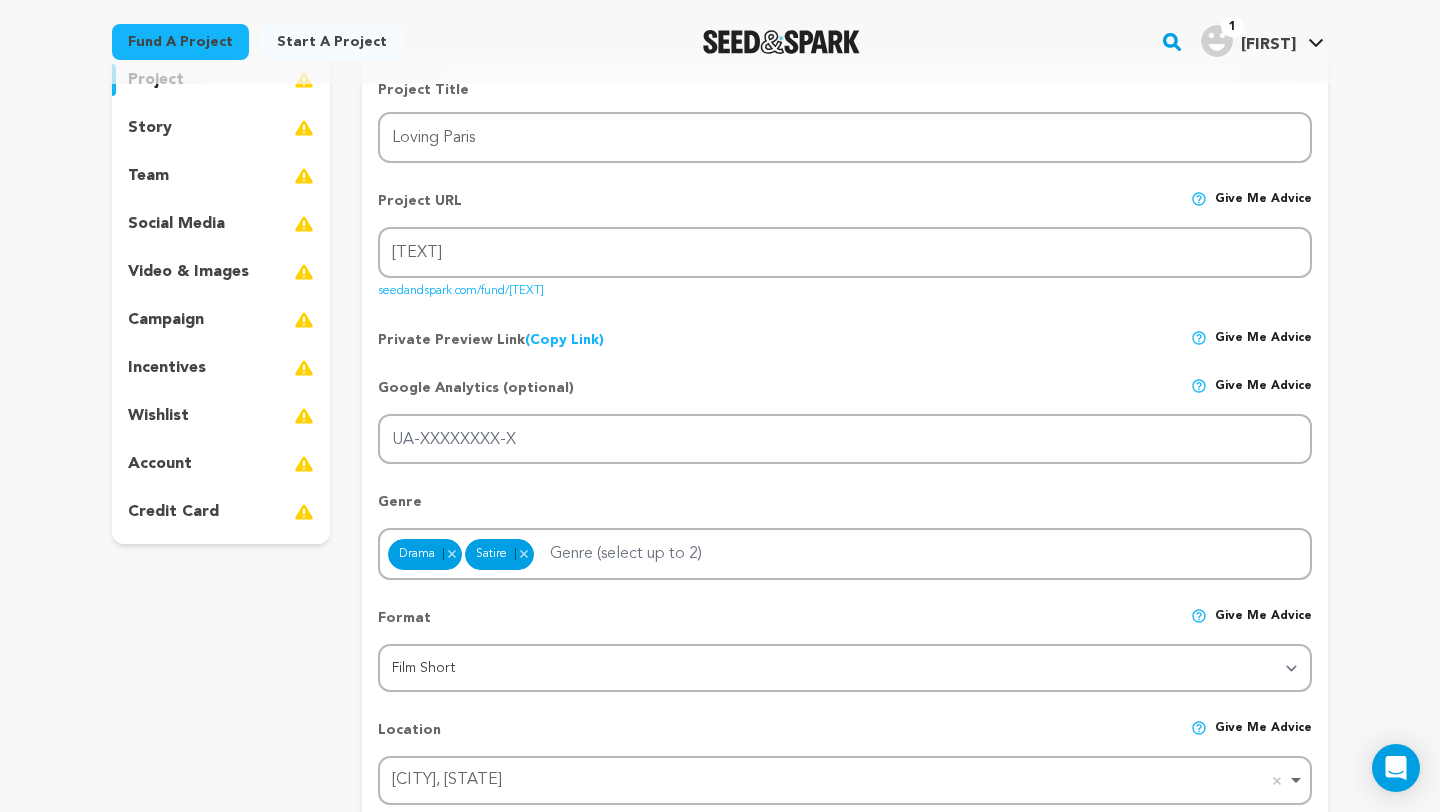 scroll, scrollTop: 222, scrollLeft: 0, axis: vertical 